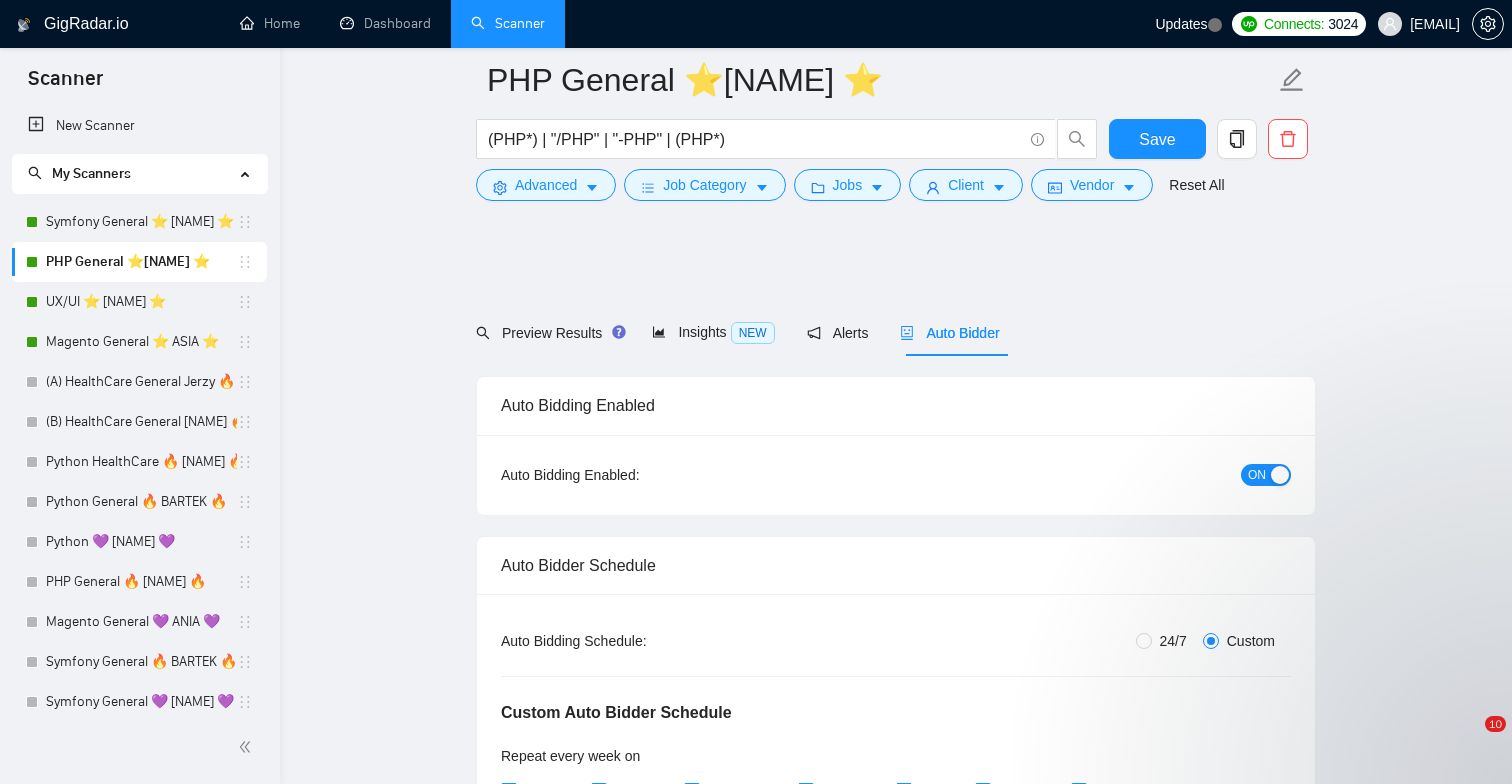 scroll, scrollTop: 1517, scrollLeft: 0, axis: vertical 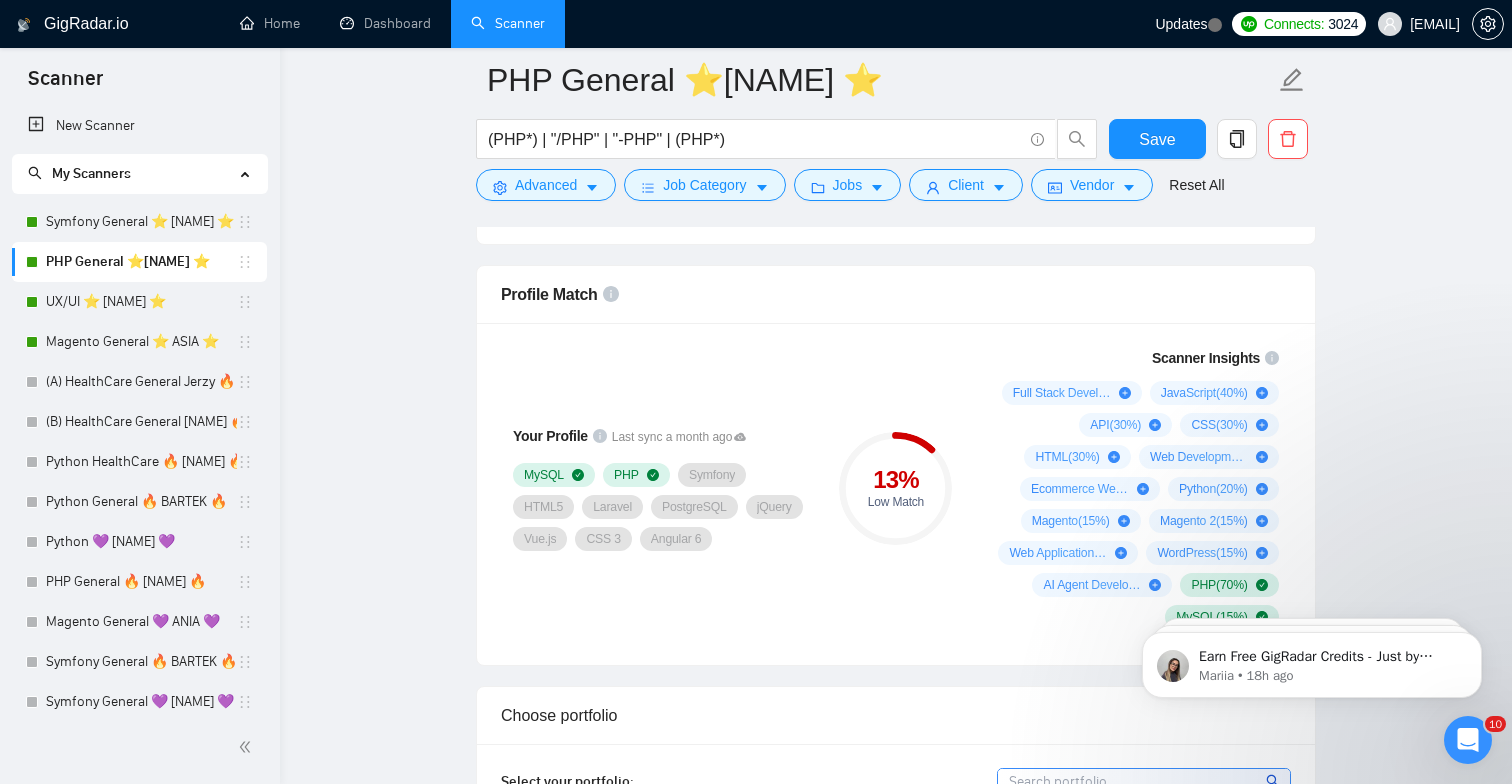 click on "Scanner" at bounding box center (508, 23) 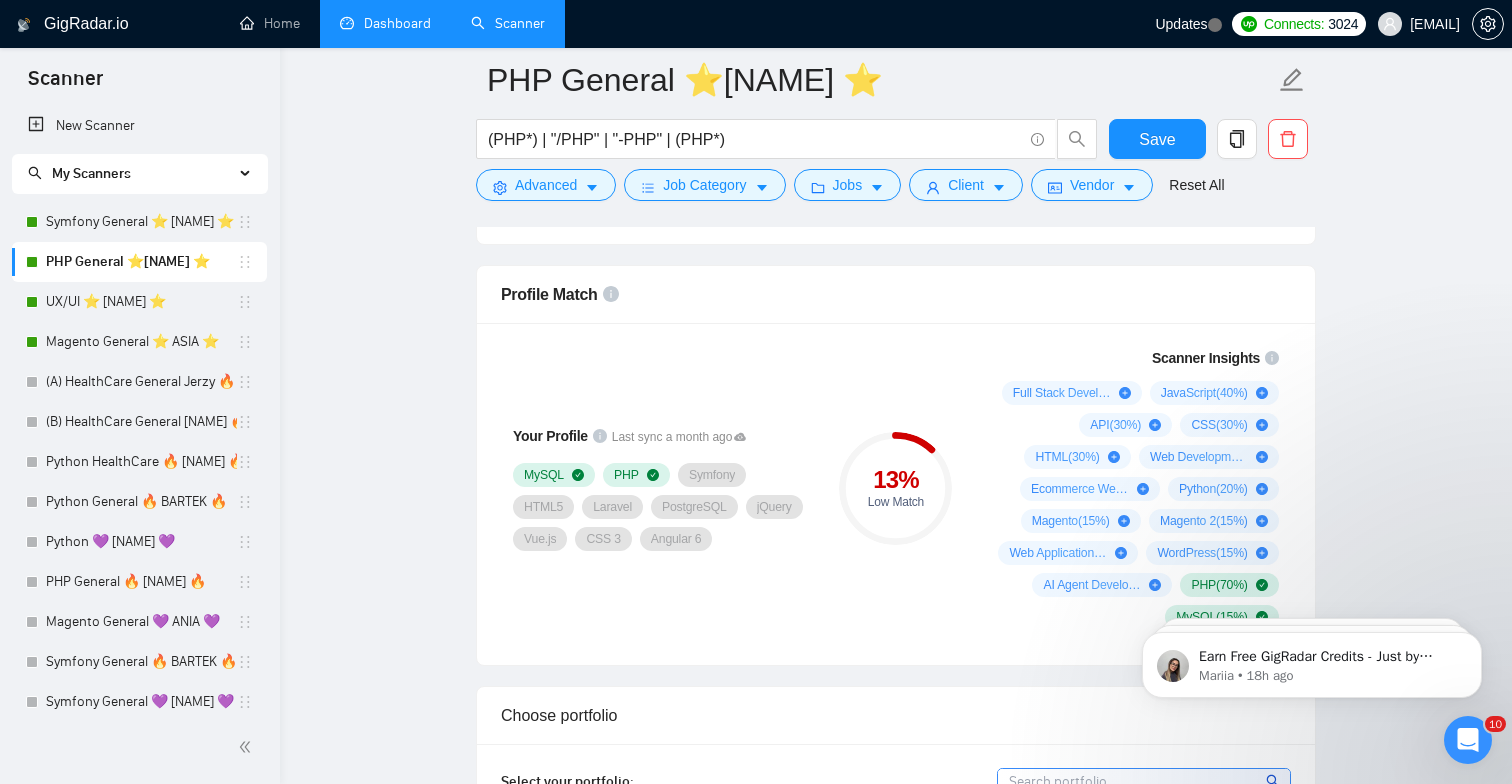 scroll, scrollTop: 0, scrollLeft: 0, axis: both 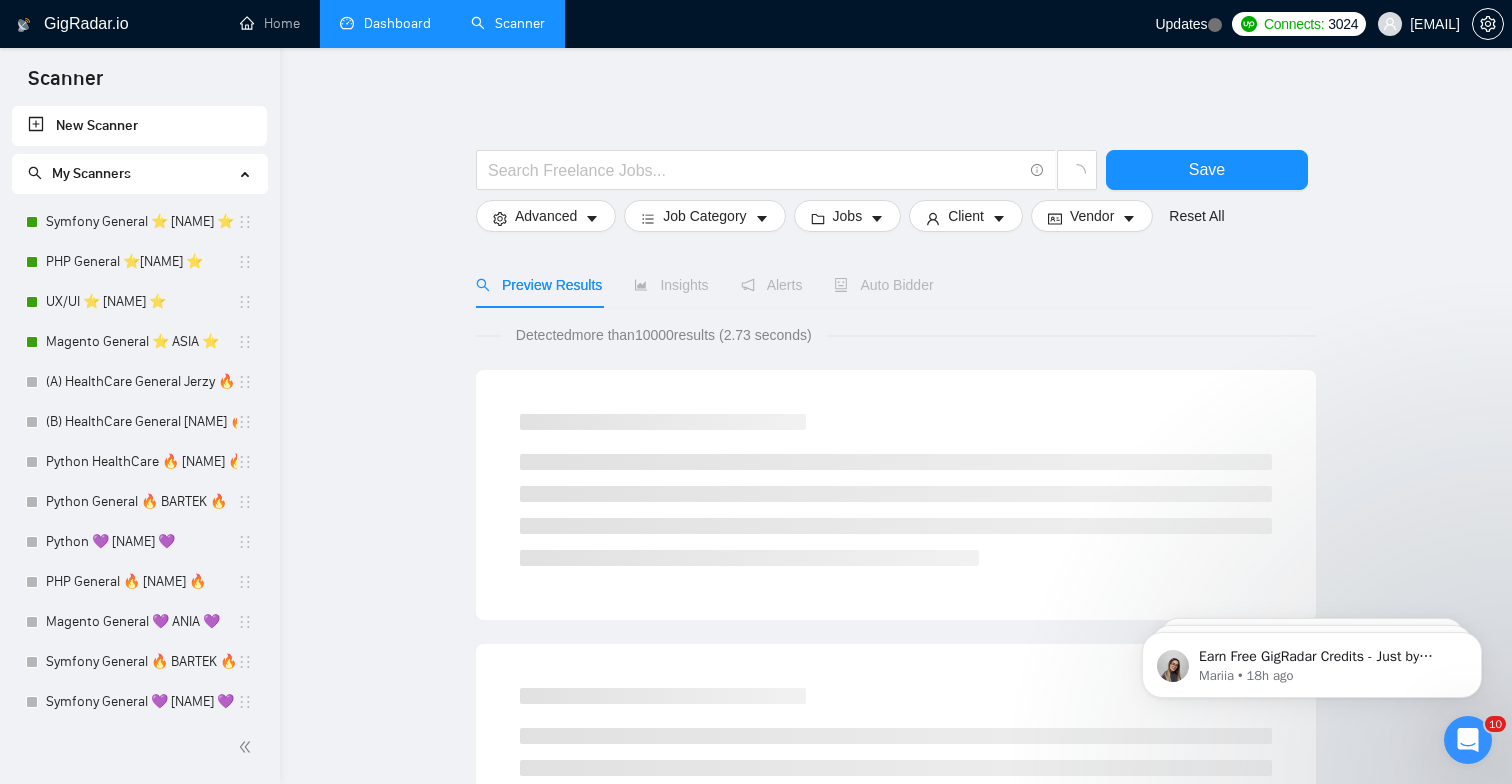 click on "Dashboard" at bounding box center [385, 23] 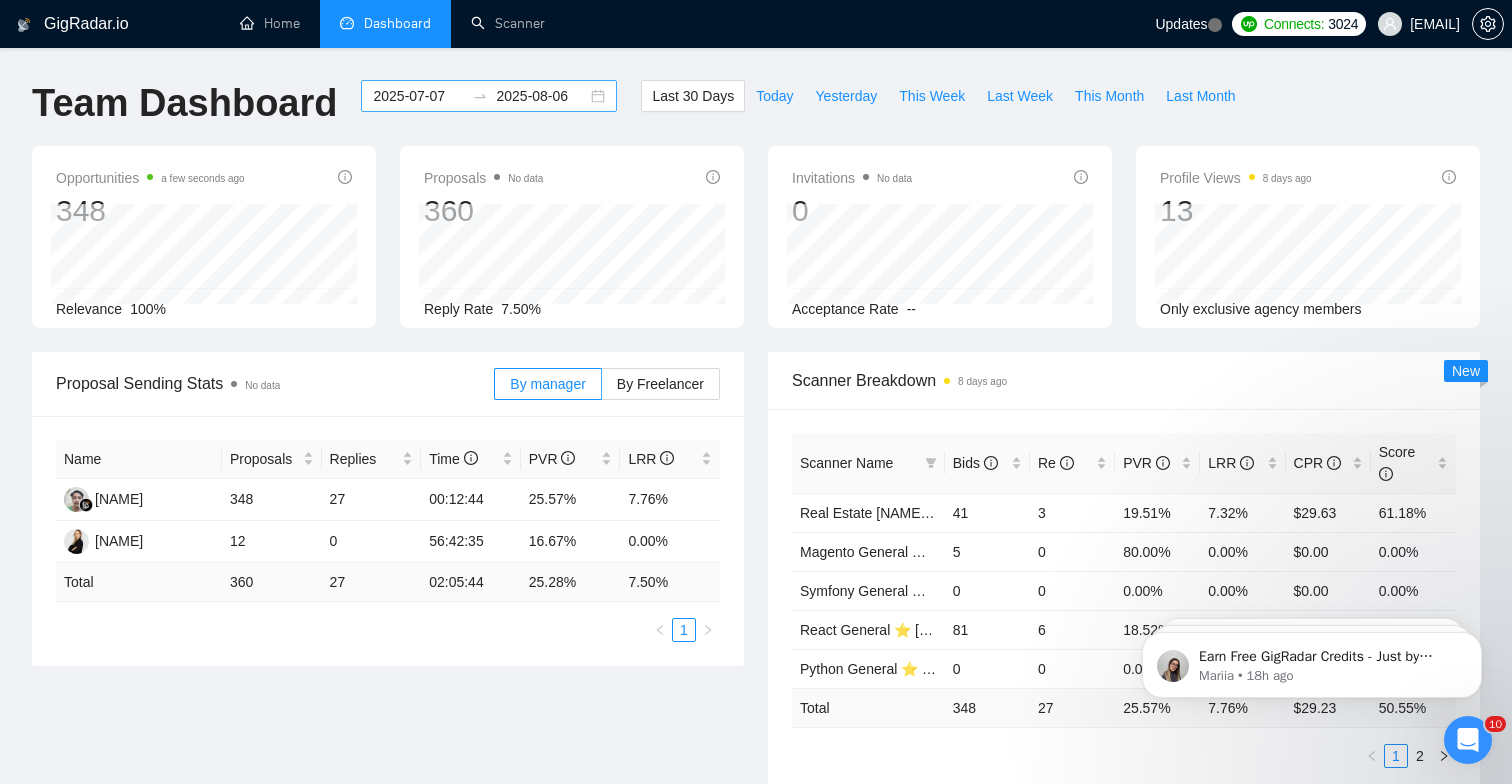 scroll, scrollTop: 0, scrollLeft: 0, axis: both 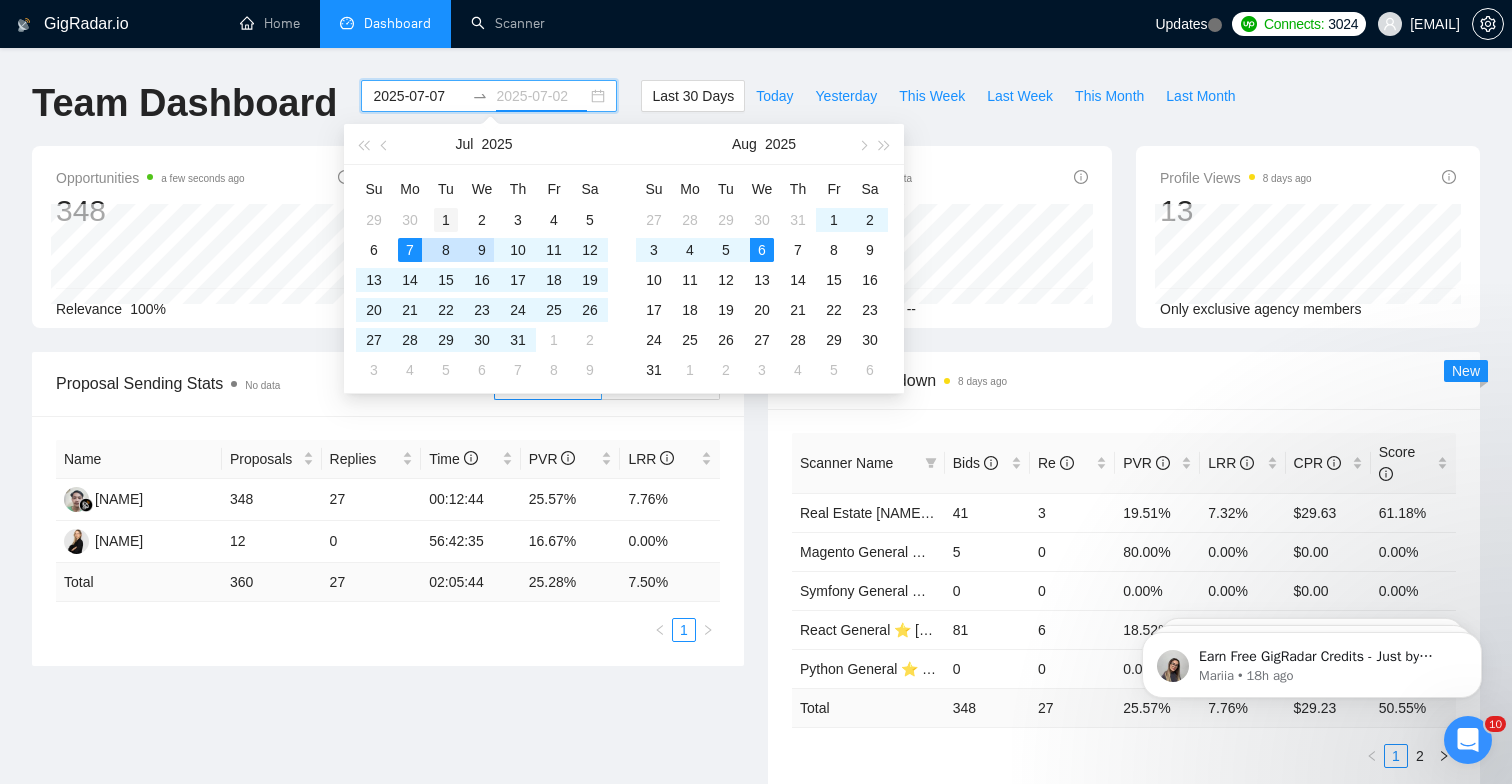 type on "2025-07-01" 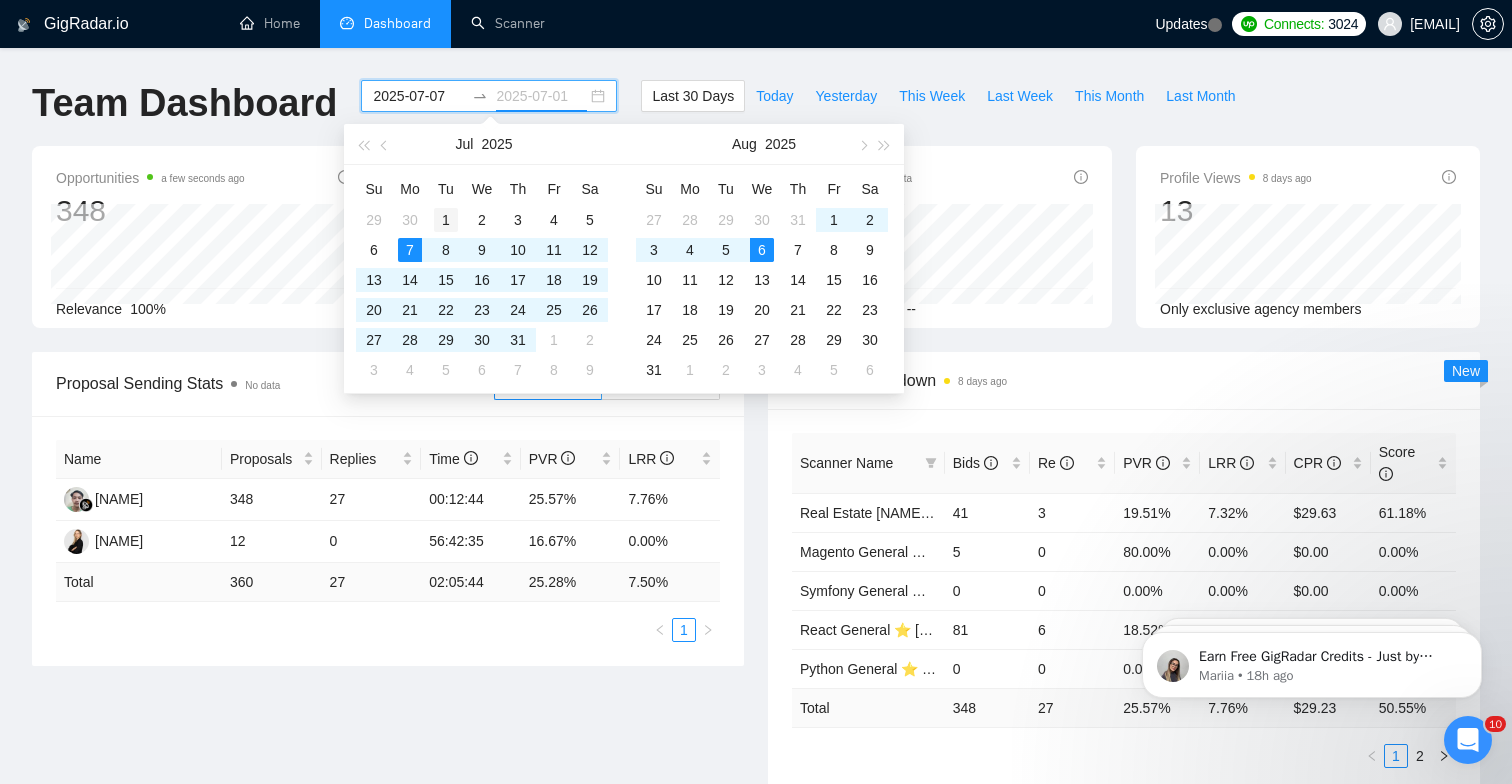 click on "1" at bounding box center (446, 220) 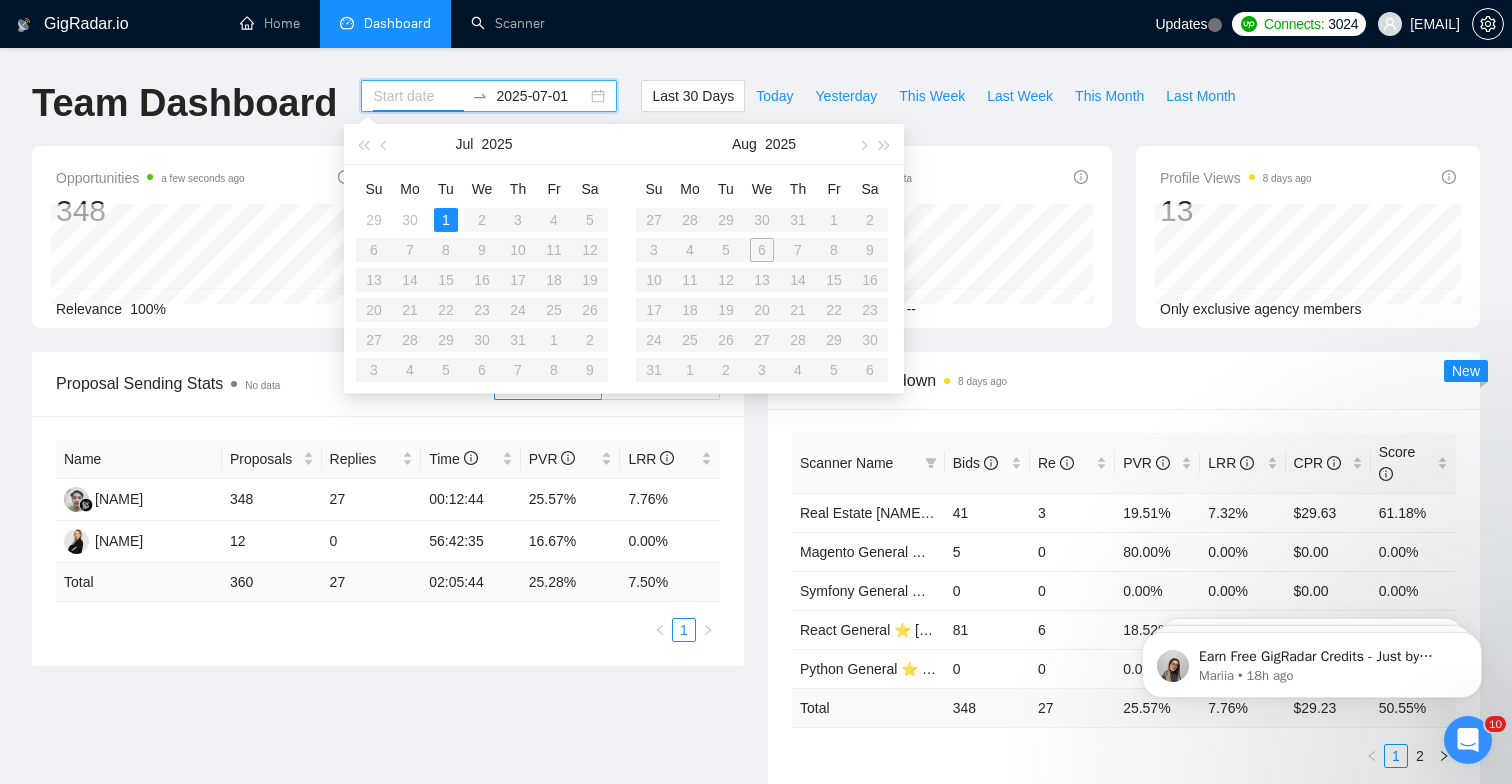 click on "Su Mo Tu We Th Fr Sa 29 30 1 2 3 4 5 6 7 8 9 10 11 12 13 14 15 16 17 18 19 20 21 22 23 24 25 26 27 28 29 30 31 1 2 3 4 5 6 7 8 9" at bounding box center [482, 279] 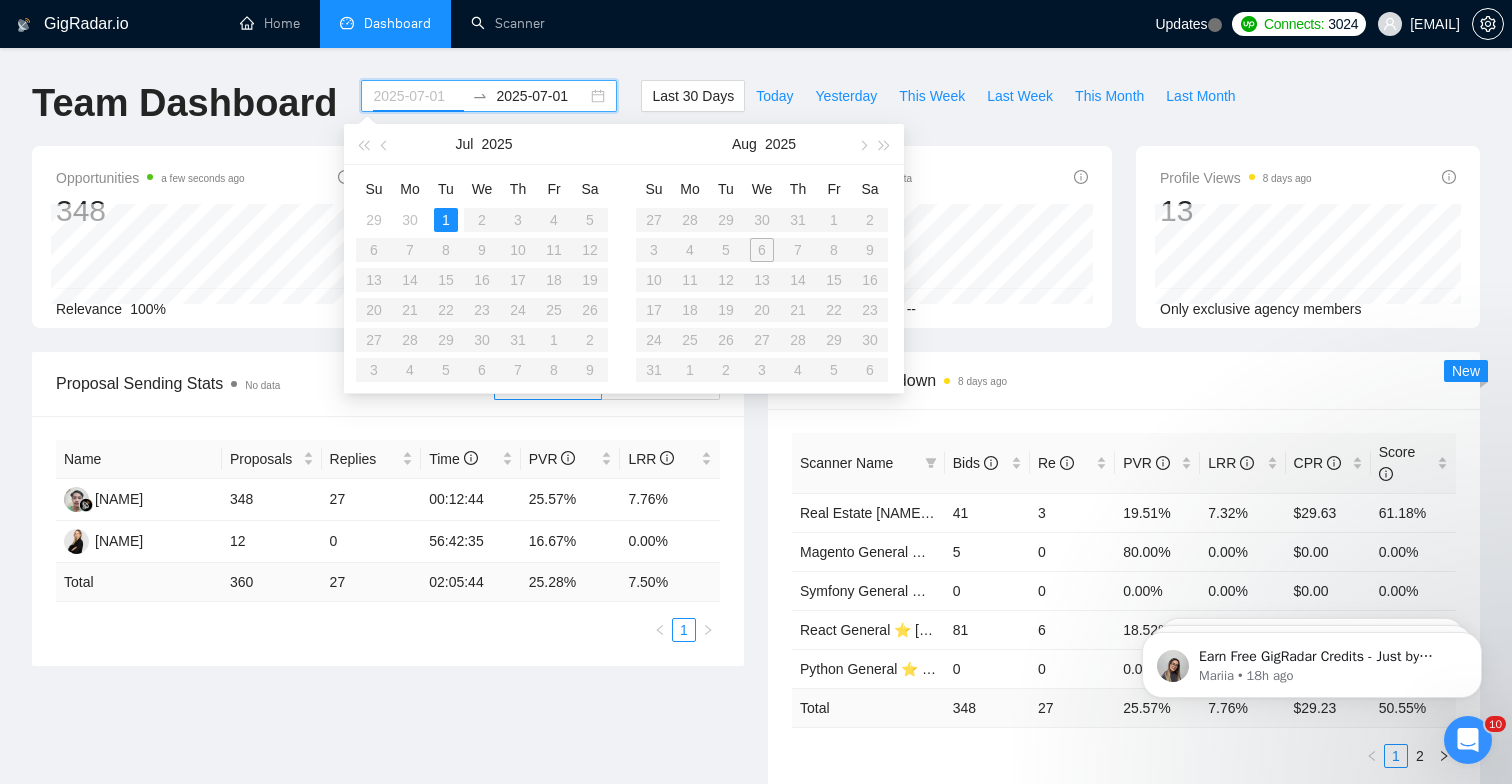 click on "1" at bounding box center (446, 220) 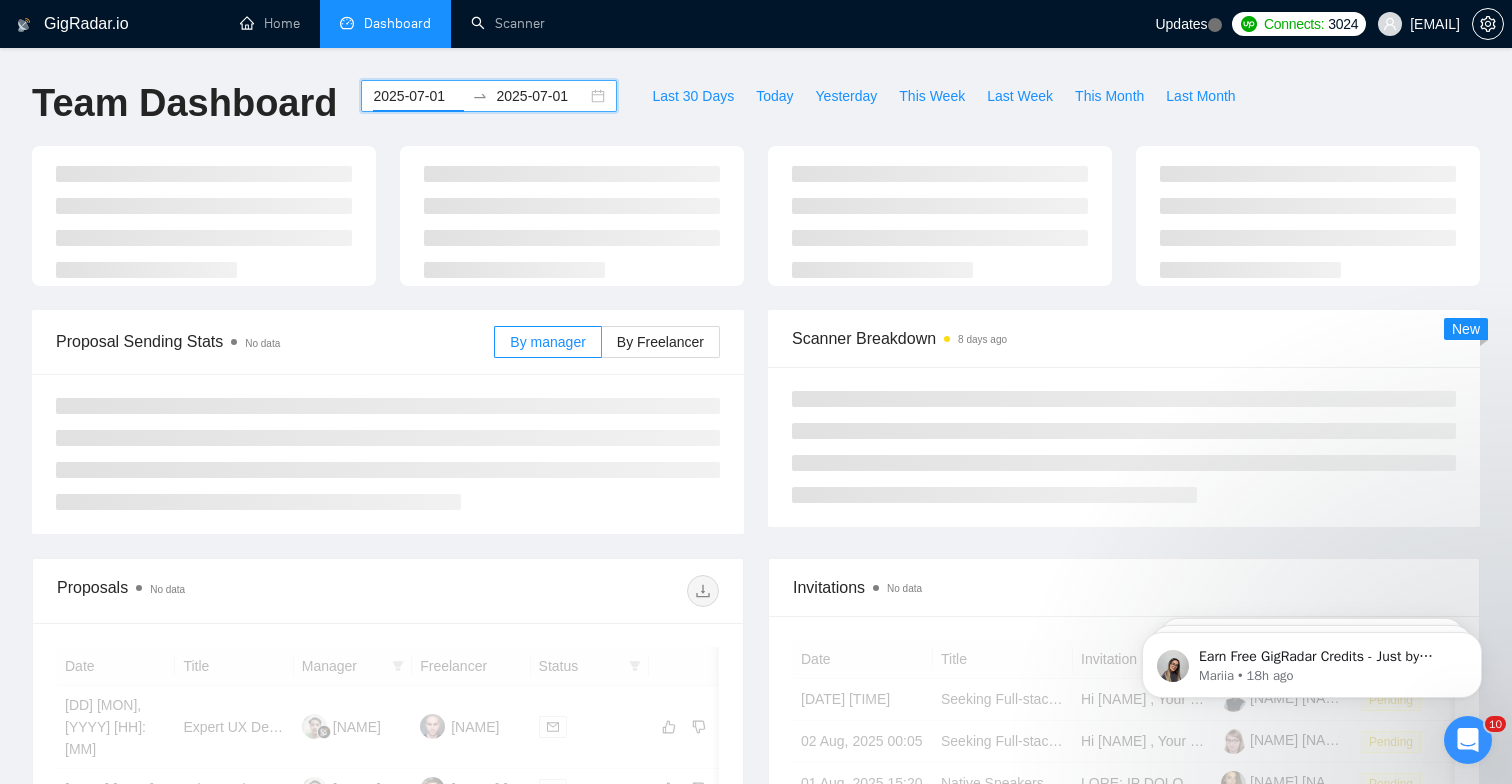 click on "[DATE] [DATE]" at bounding box center [489, 96] 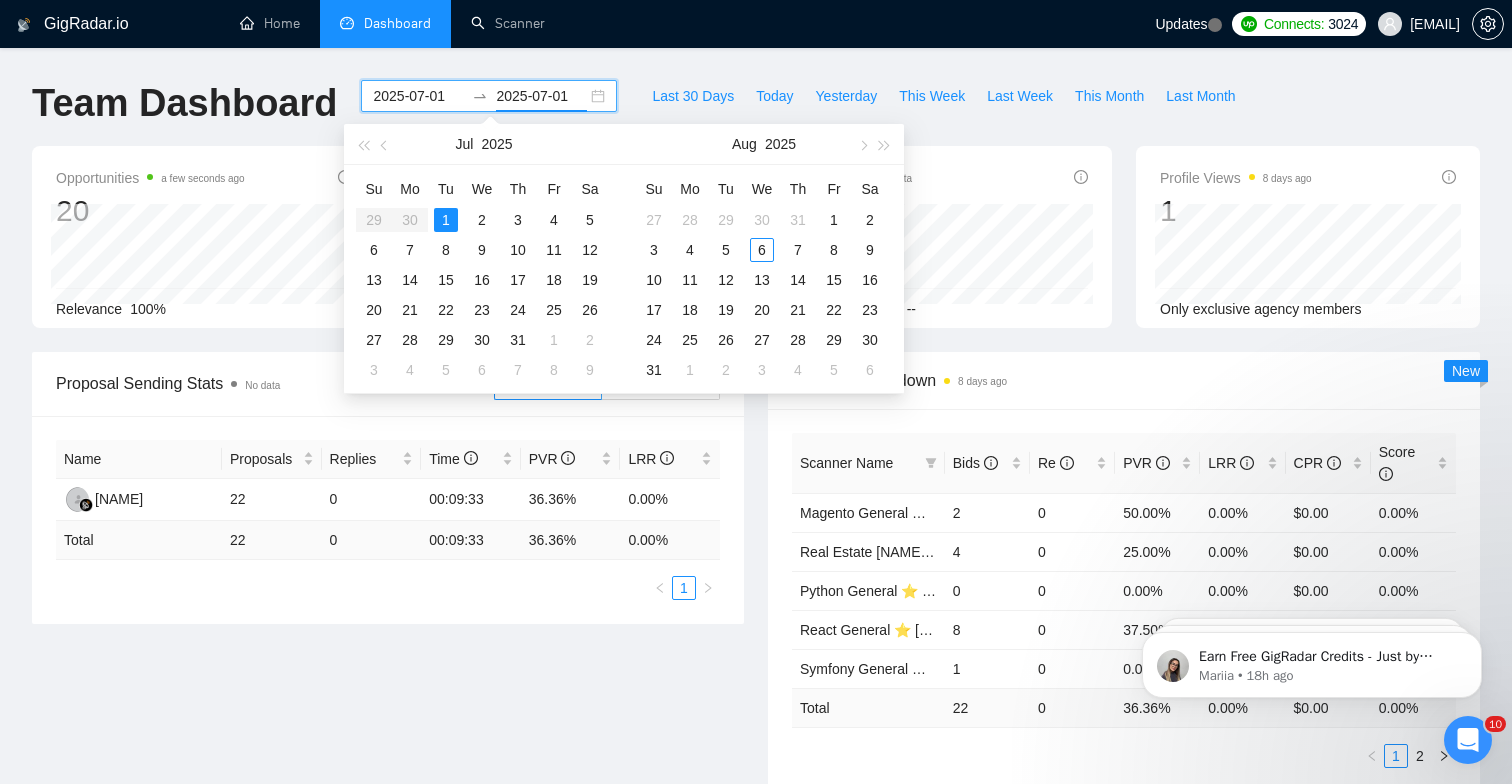 click on "2025-07-01" at bounding box center [541, 96] 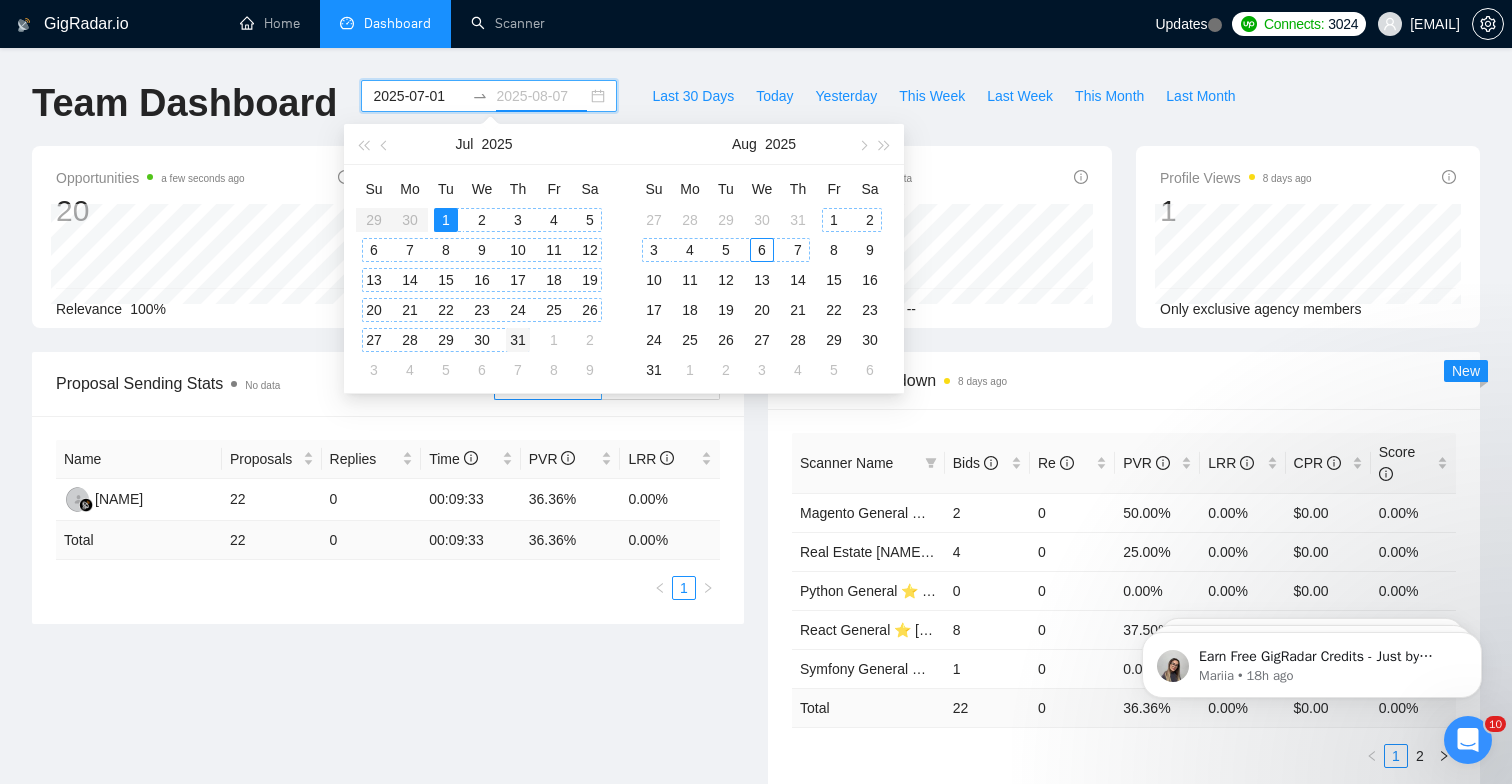 type on "2025-07-31" 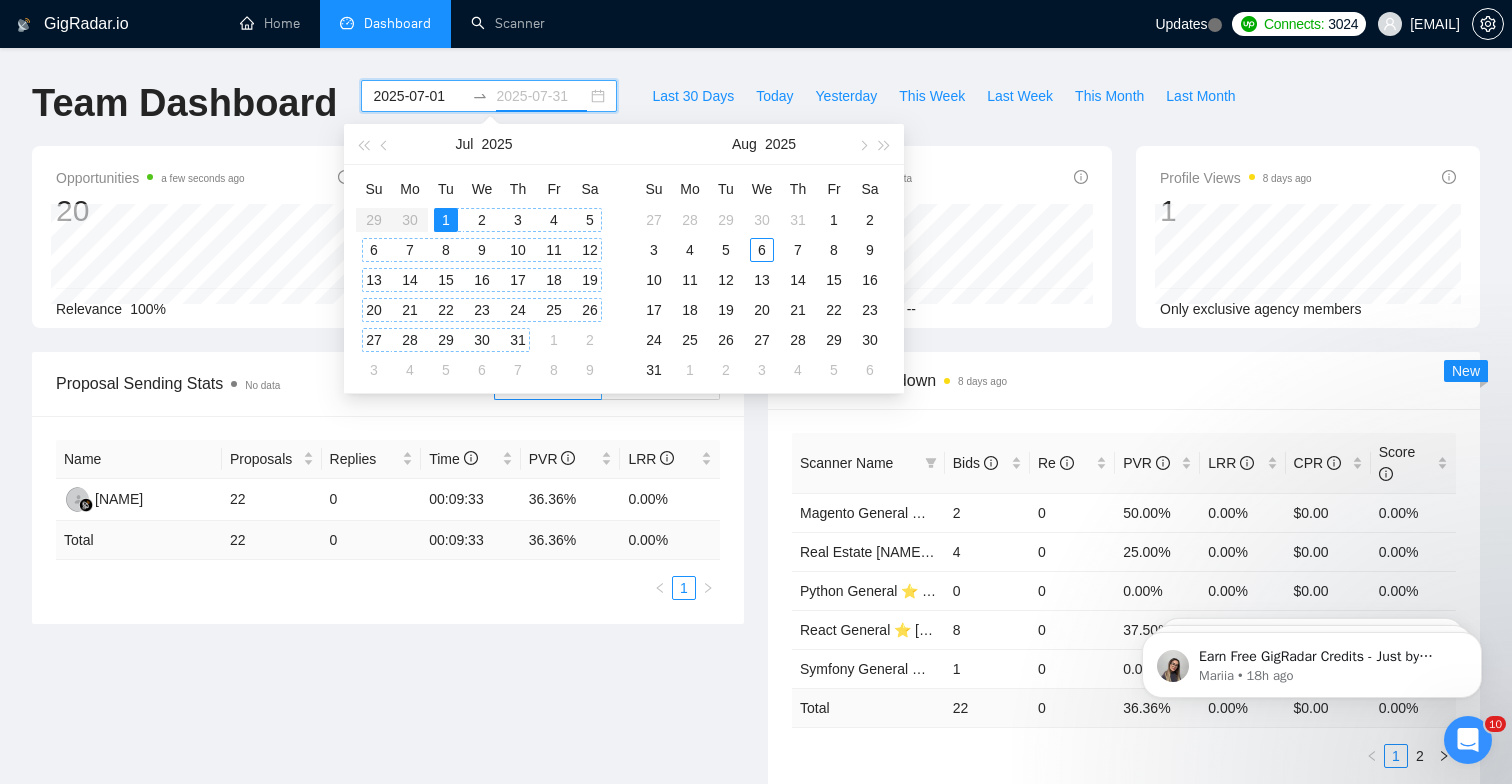 click on "31" at bounding box center [518, 340] 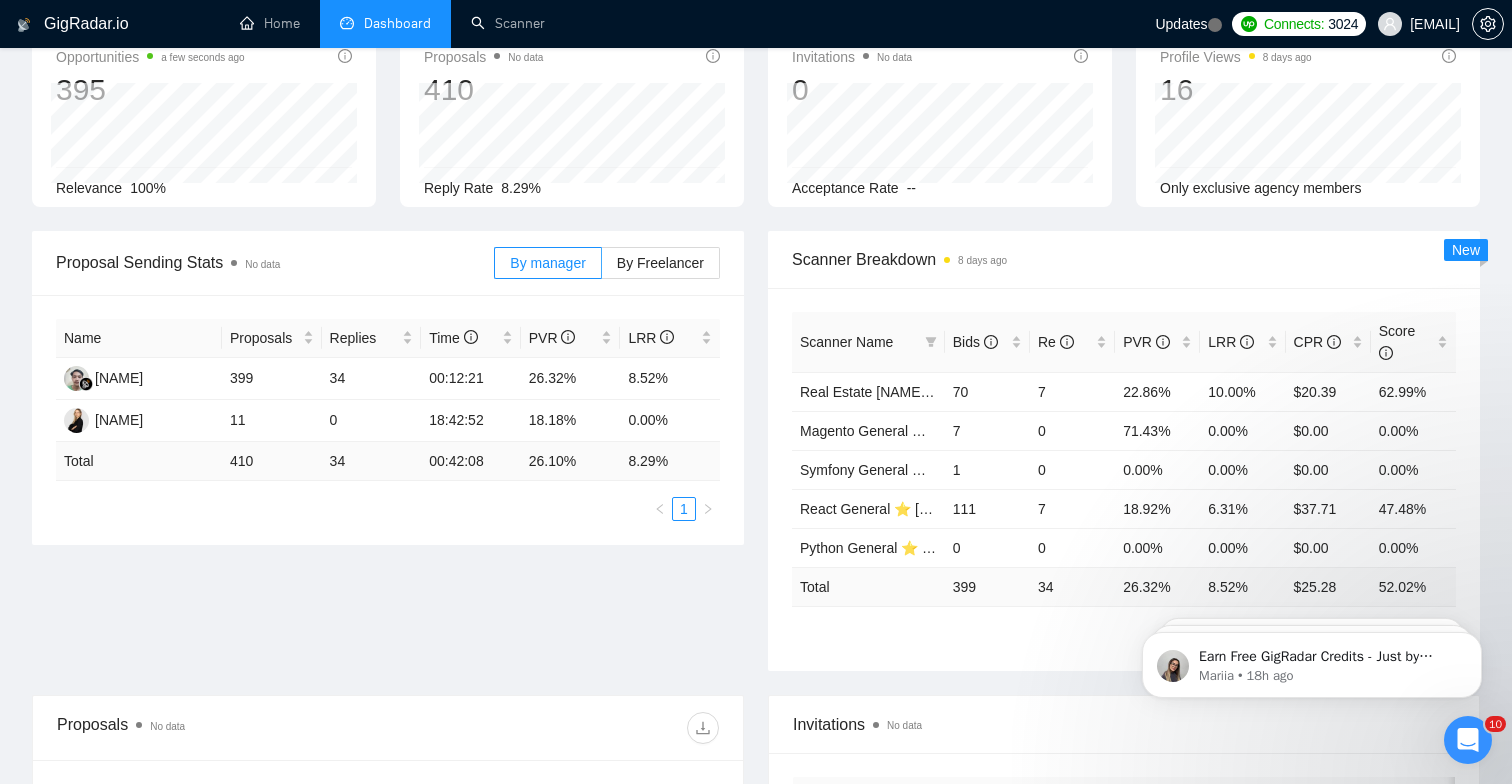 scroll, scrollTop: 132, scrollLeft: 0, axis: vertical 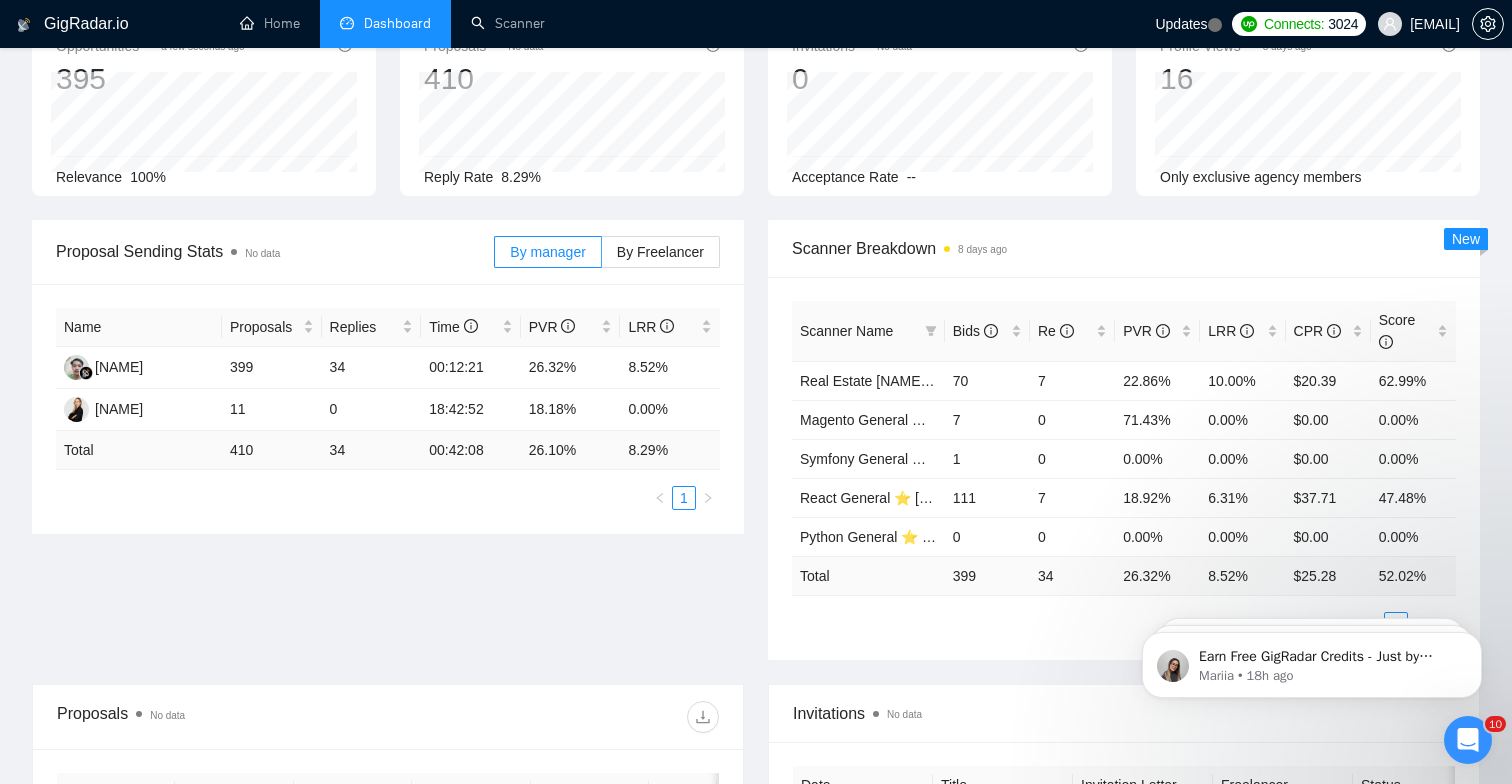 click on "Scanner Name" at bounding box center [846, 331] 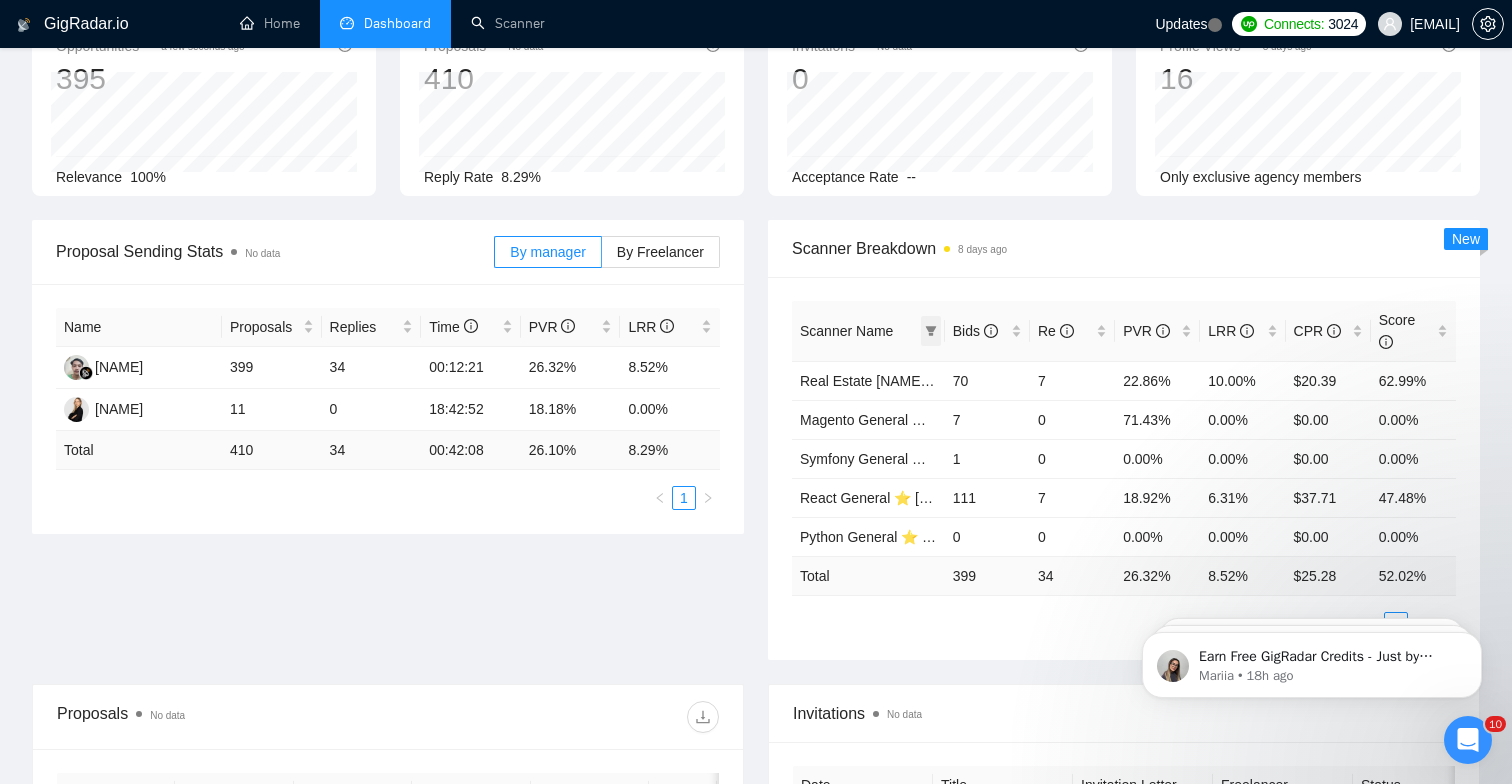 click at bounding box center (931, 331) 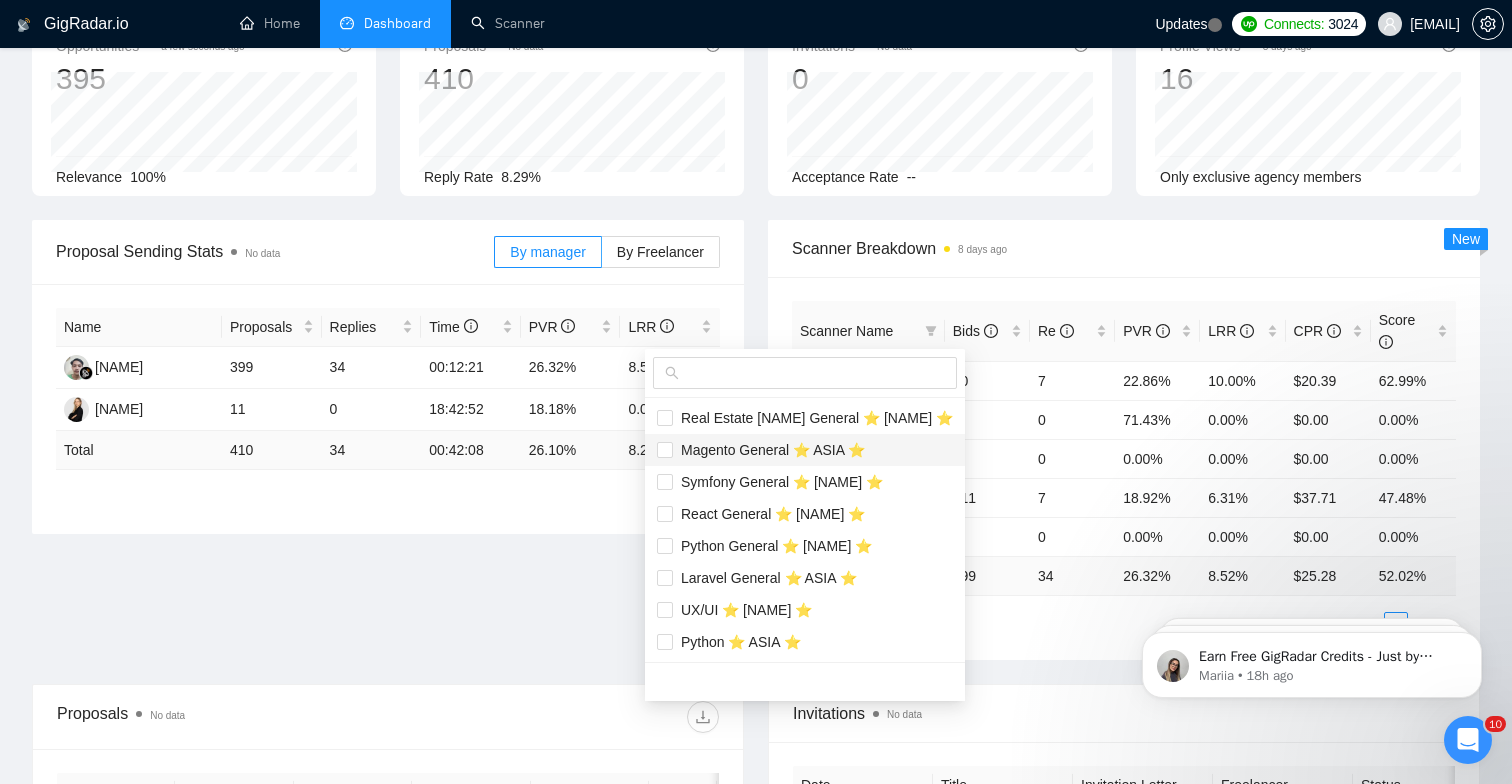 click on "Magento General ⭐️ ASIA ⭐️" at bounding box center (769, 450) 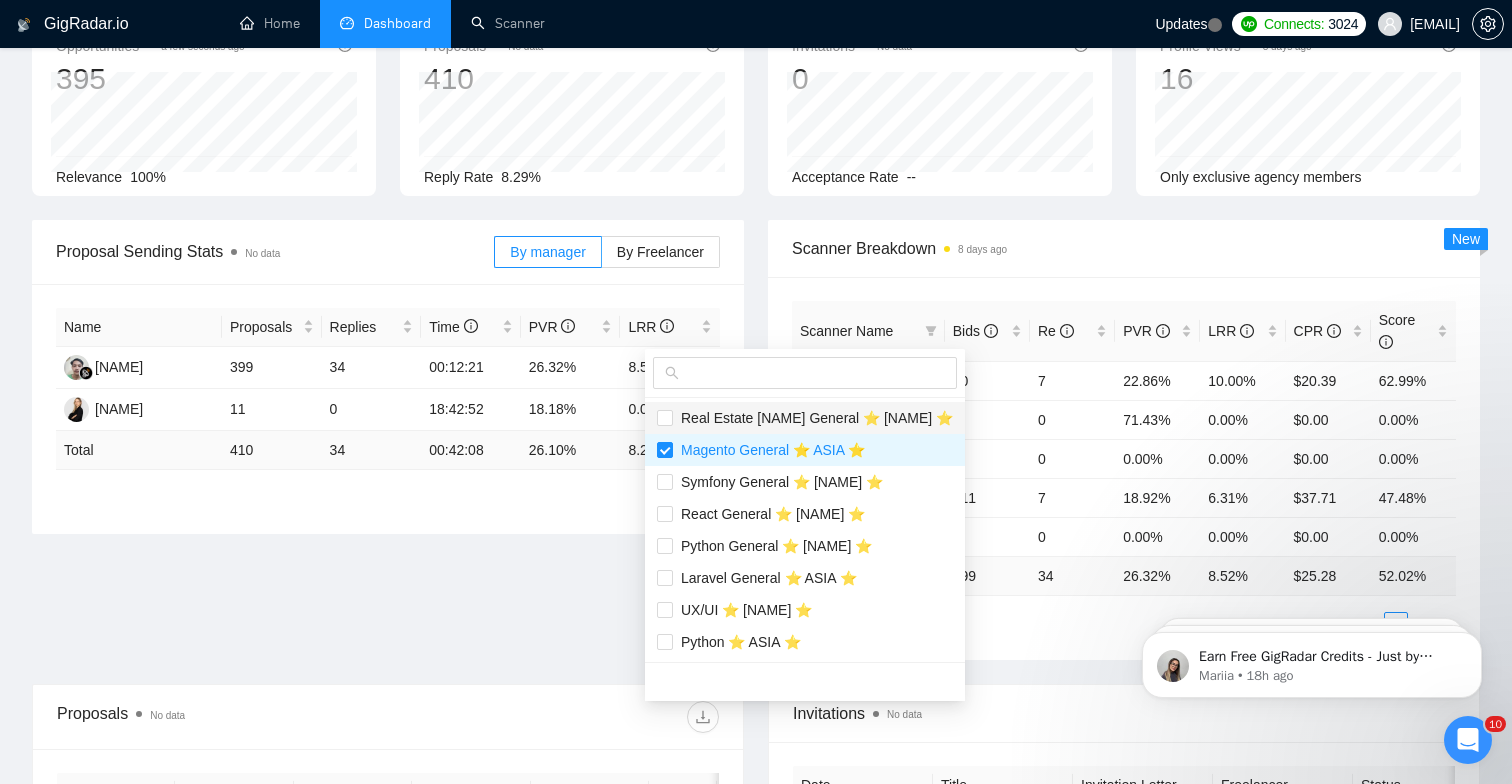click on "Real Estate [NAME] General ⭐️ [NAME] ⭐️" at bounding box center (813, 418) 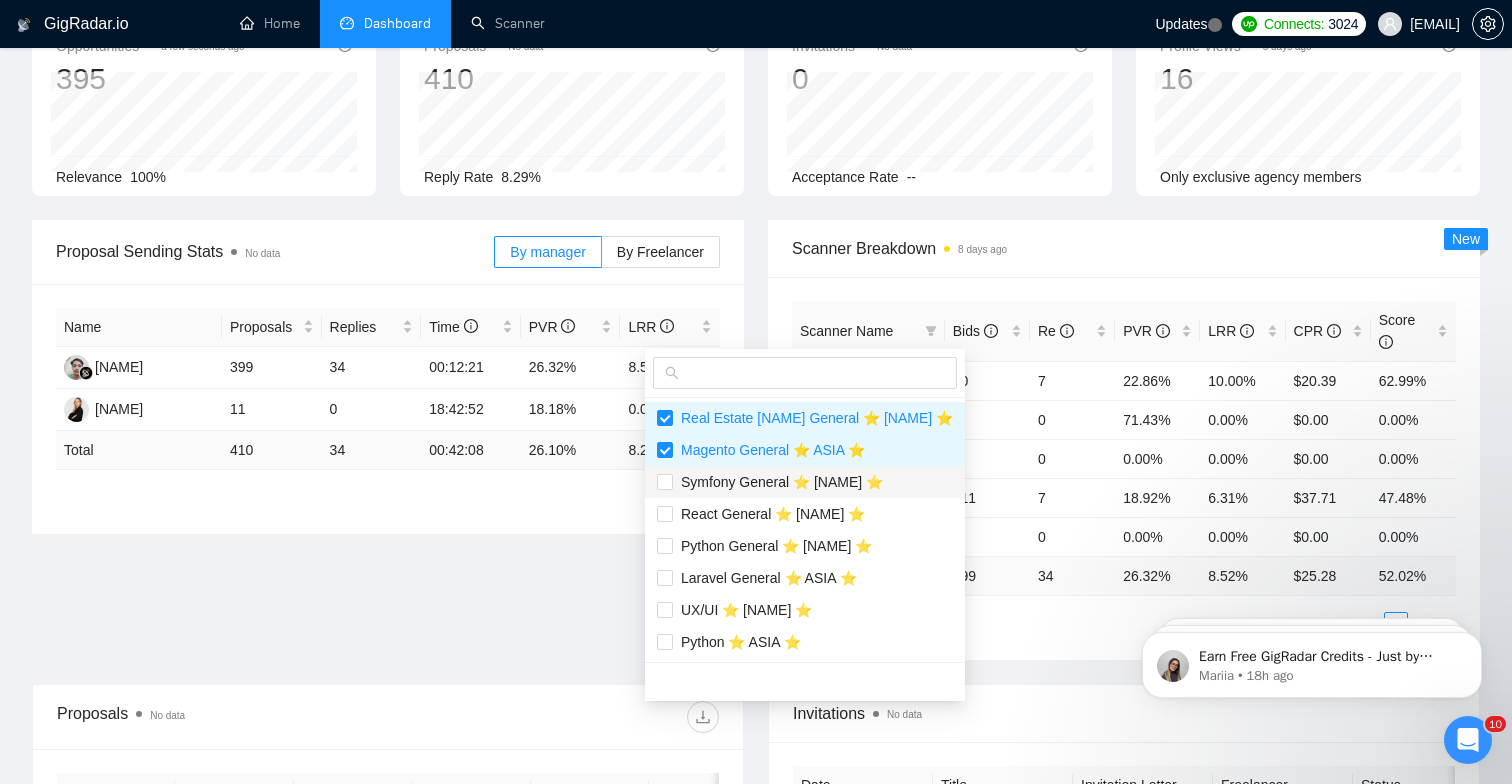 click on "Symfony General ⭐️ [NAME] ⭐️" at bounding box center [778, 482] 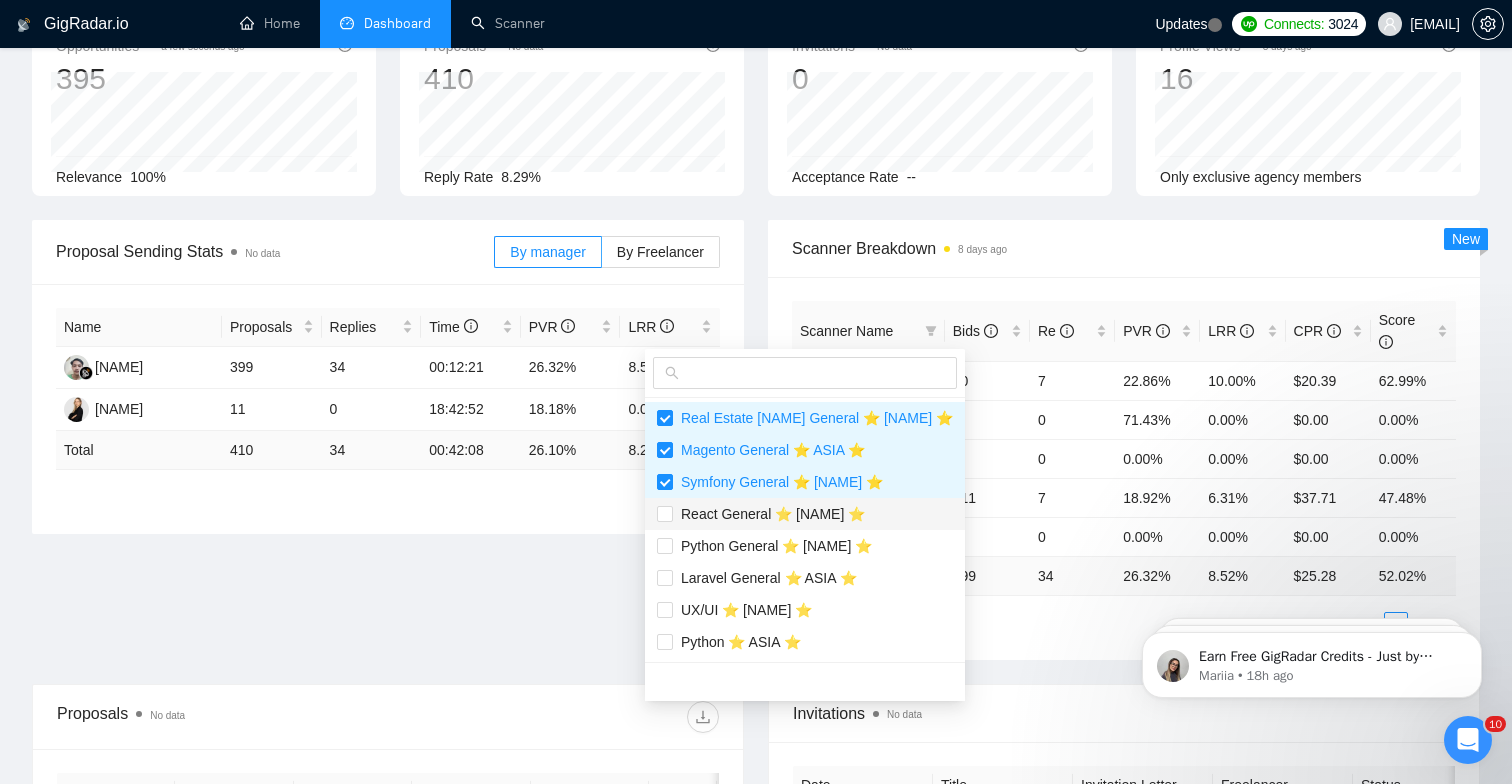 click on "React General ⭐️ [NAME] ⭐️" at bounding box center (769, 514) 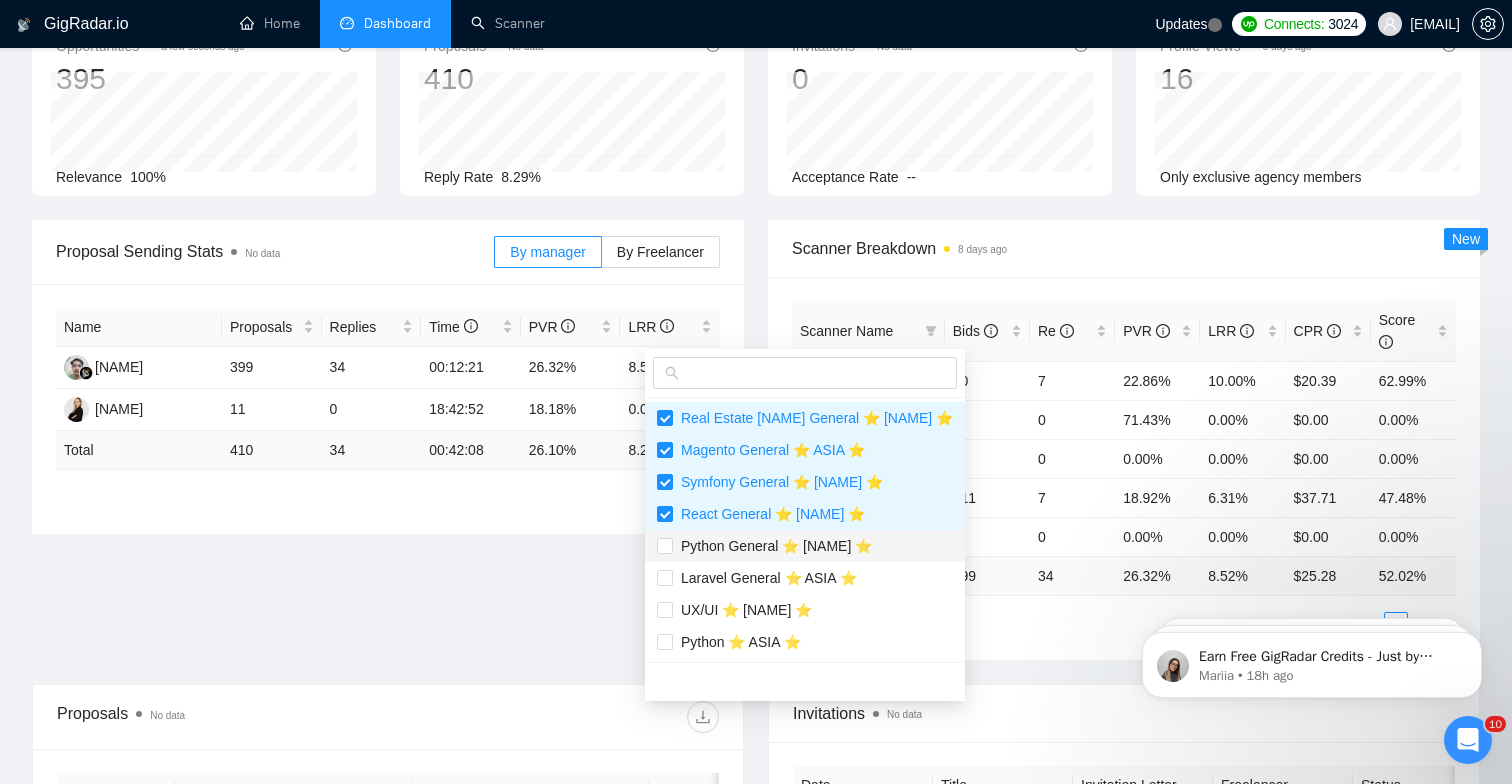 click on "Python General ⭐️ [NAME] ⭐️" at bounding box center (772, 546) 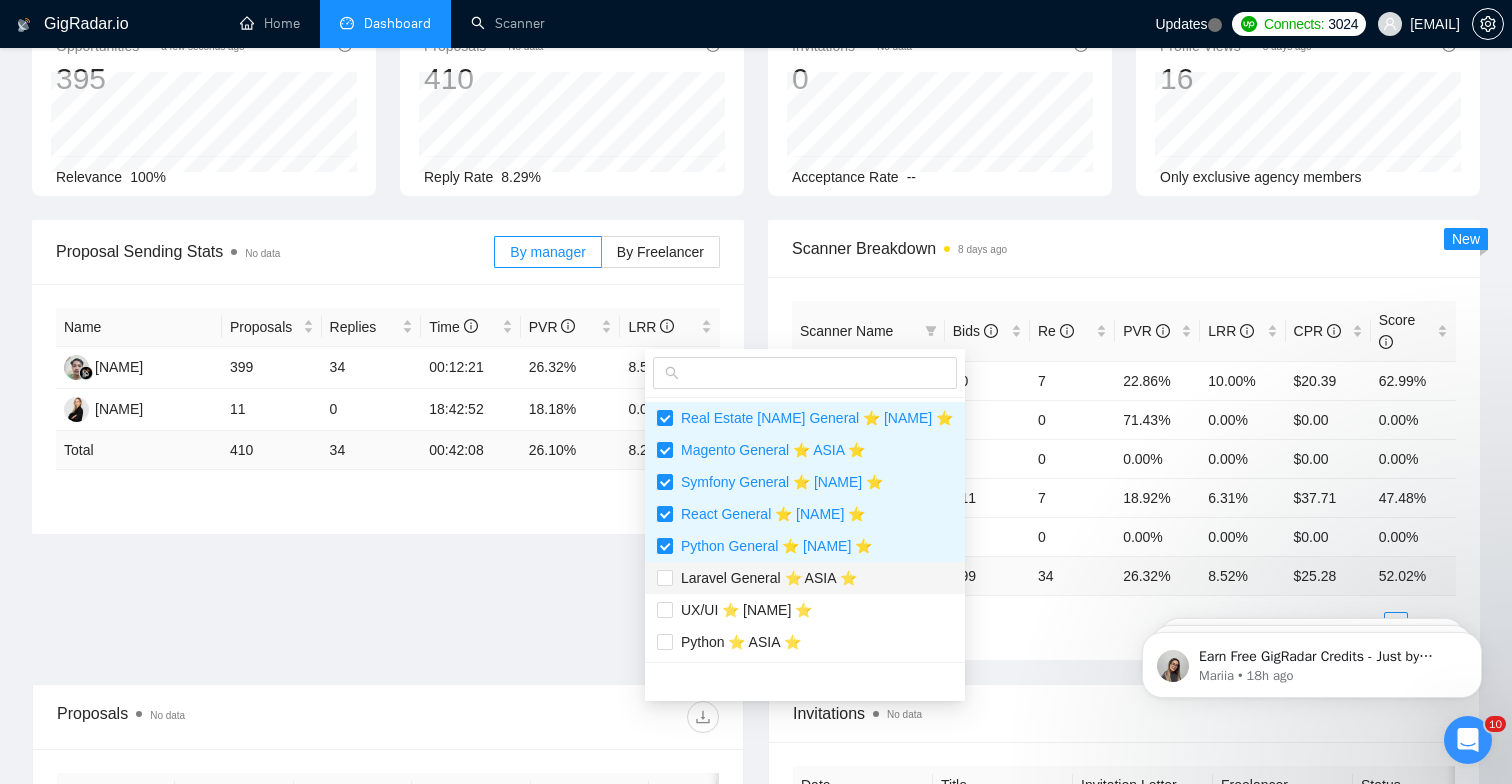 click on "Laravel General ⭐️ ASIA ⭐️" at bounding box center (765, 578) 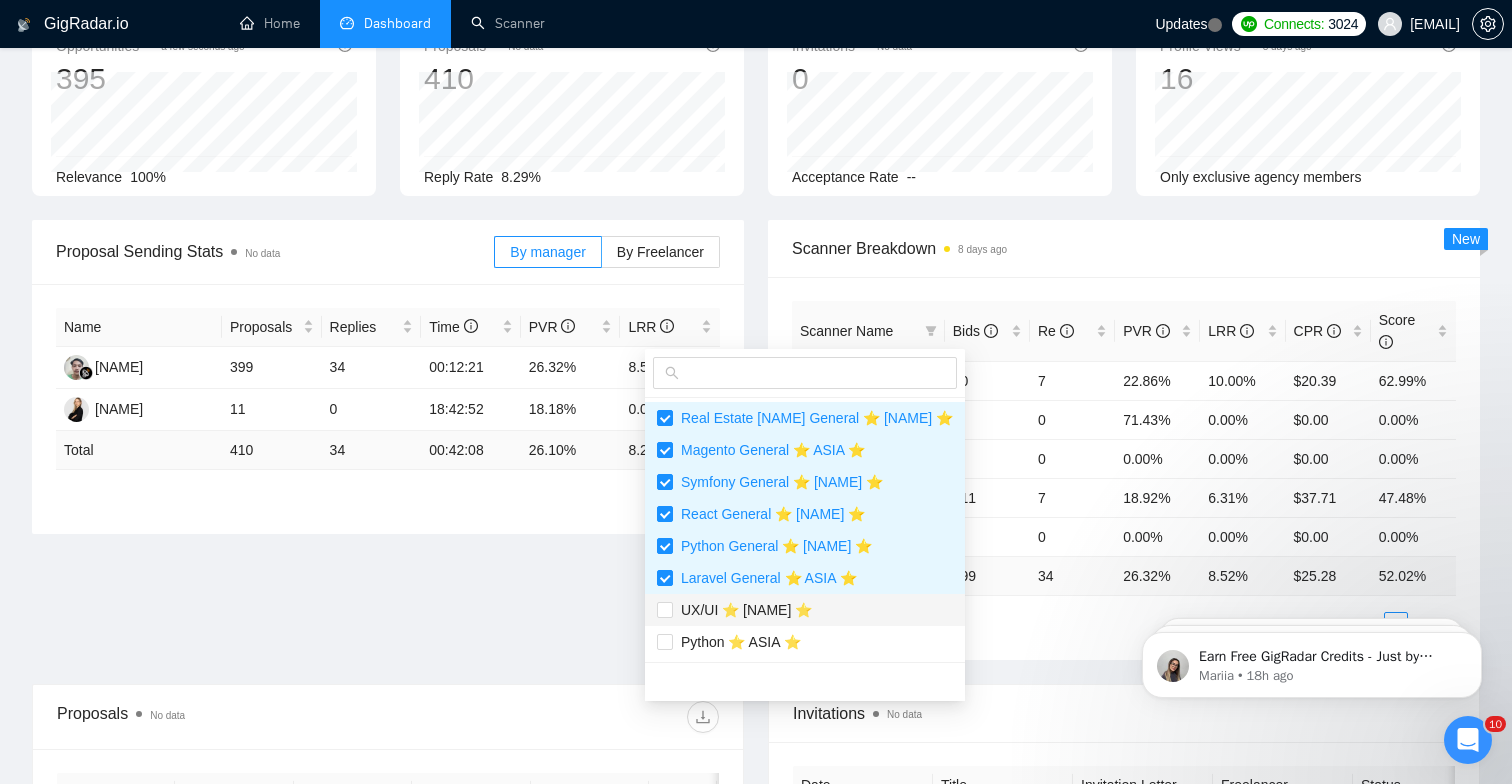 click on "UX/UI ⭐️ [NAME] ⭐️" at bounding box center [742, 610] 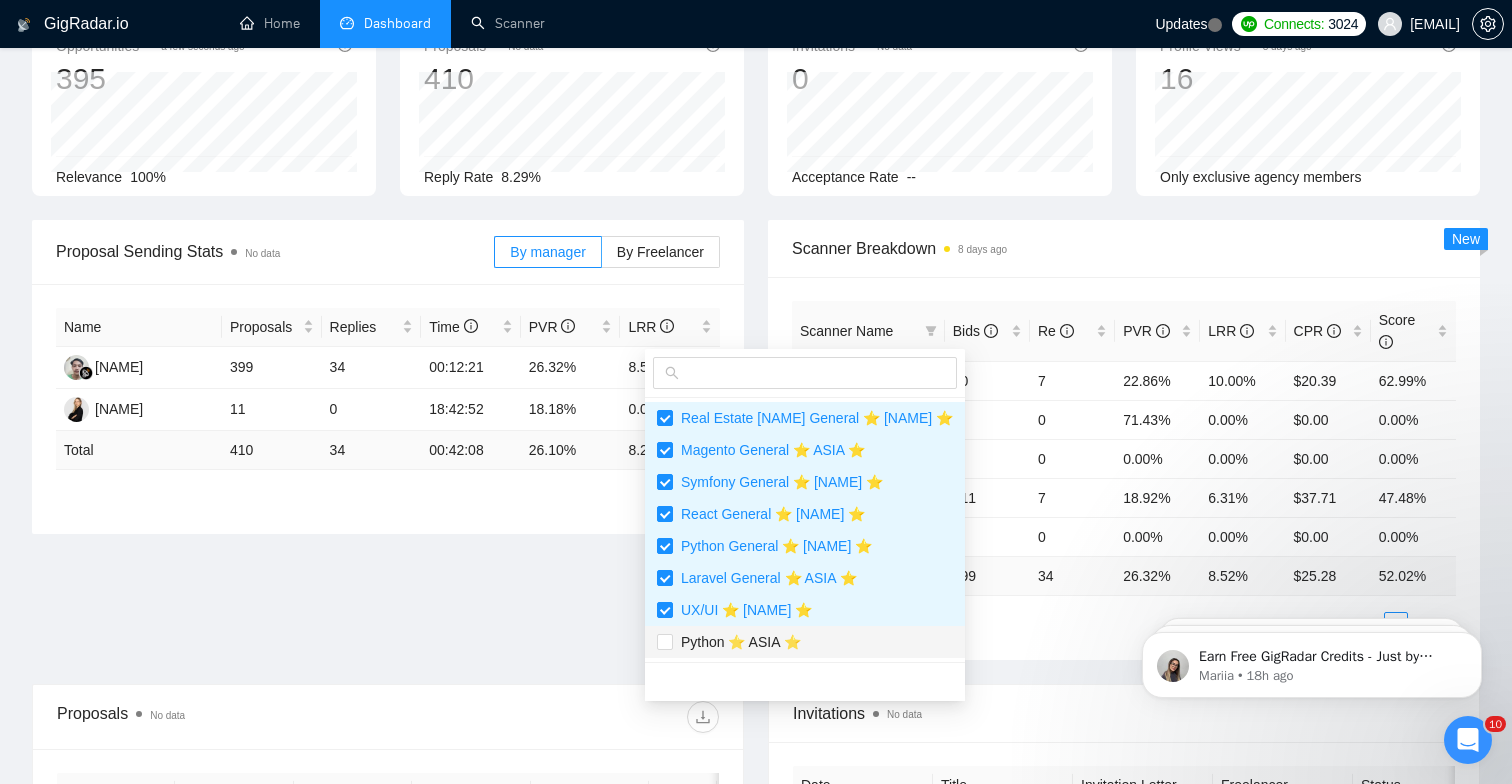 click on "Python  ⭐️  ASIA ⭐️" at bounding box center (805, 642) 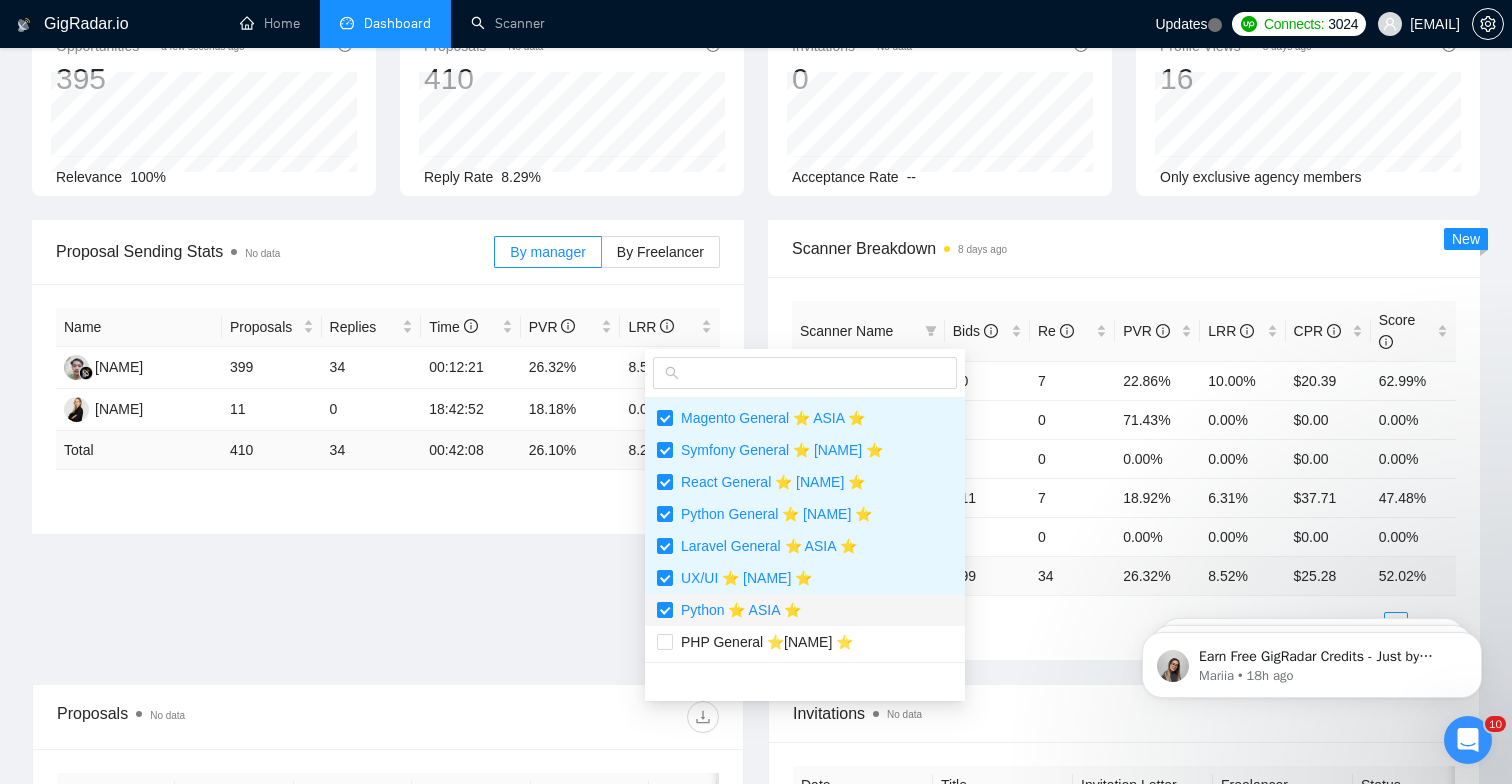 click on "PHP General ⭐️[NAME] ⭐️" at bounding box center [763, 642] 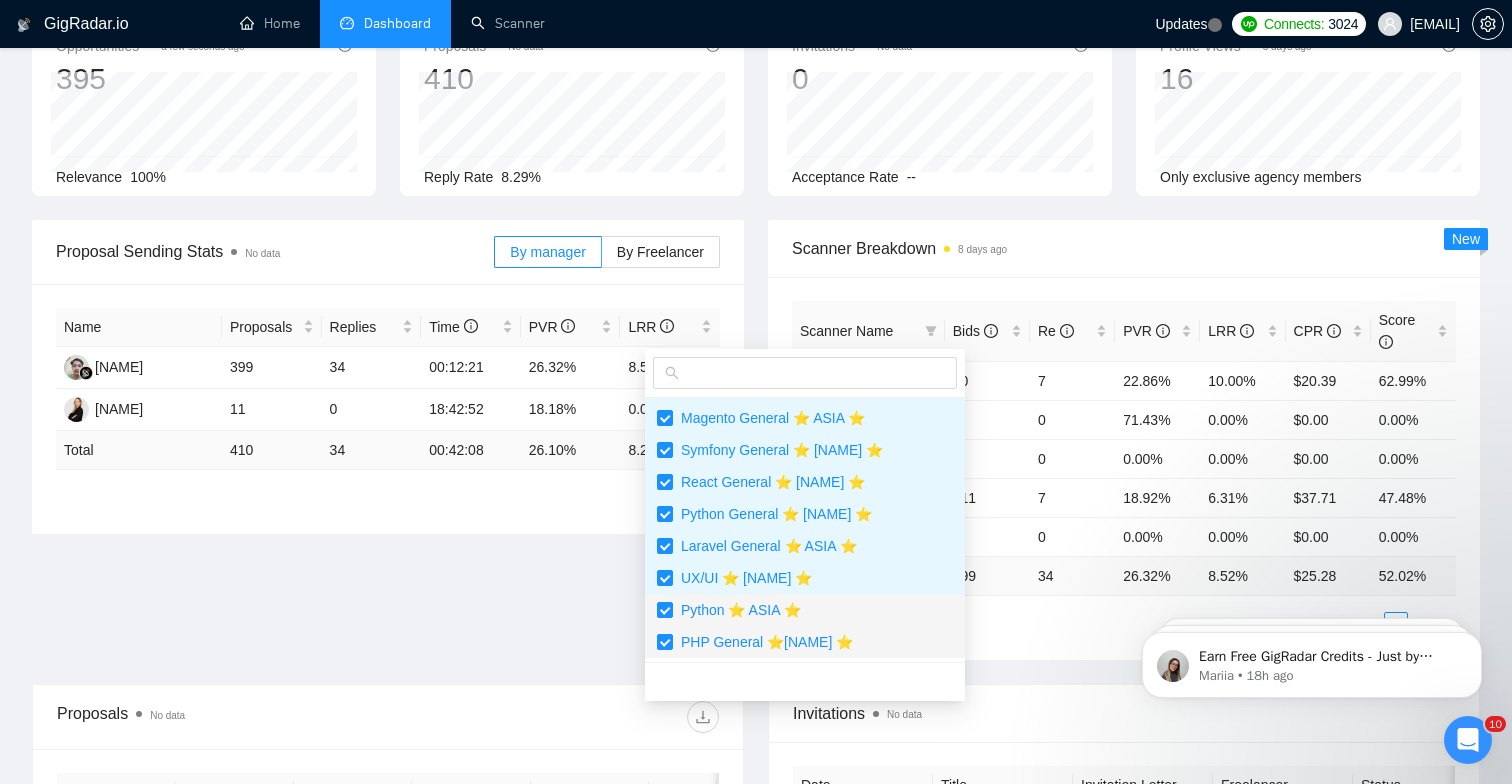 scroll, scrollTop: 32, scrollLeft: 0, axis: vertical 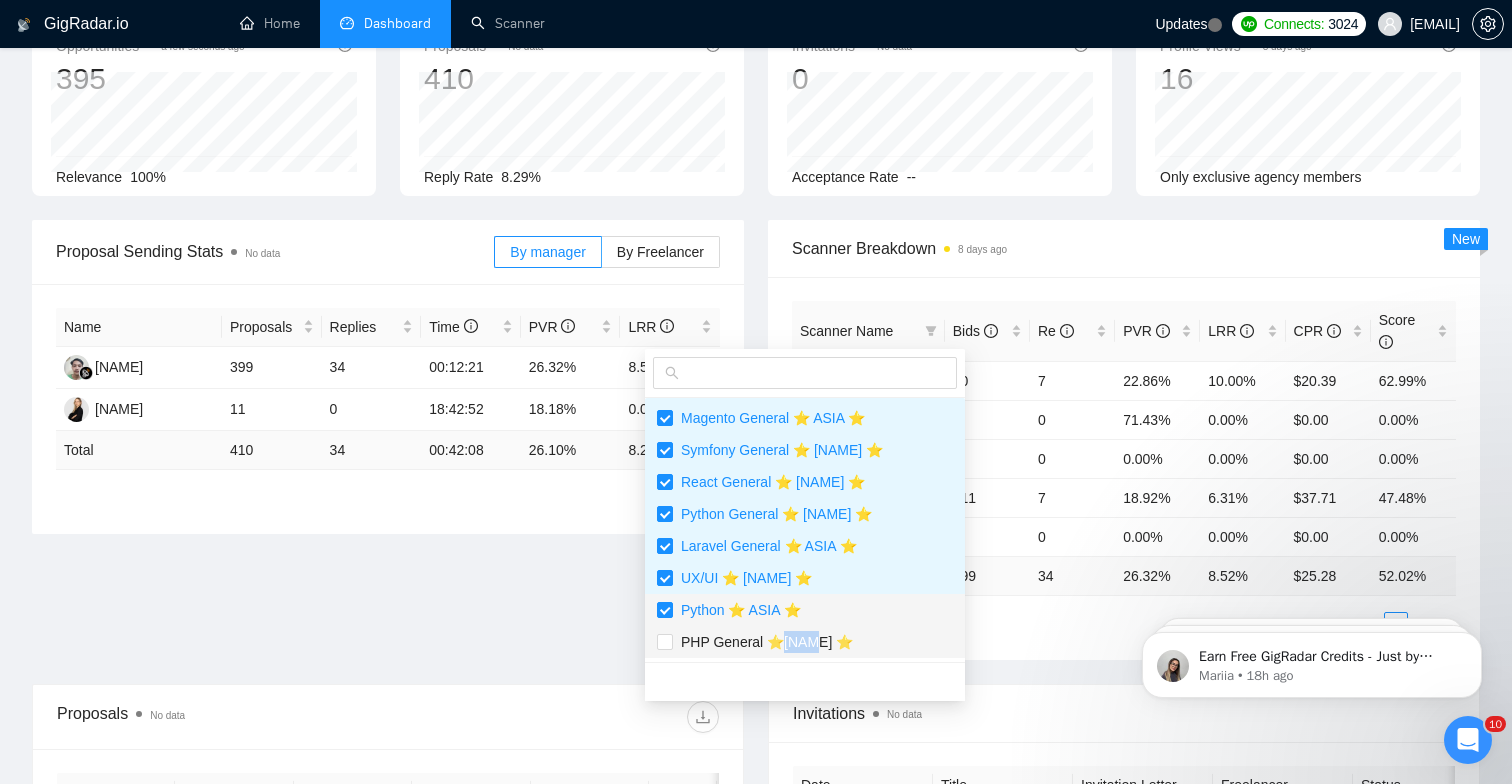 click on "PHP General ⭐️[NAME] ⭐️" at bounding box center [763, 642] 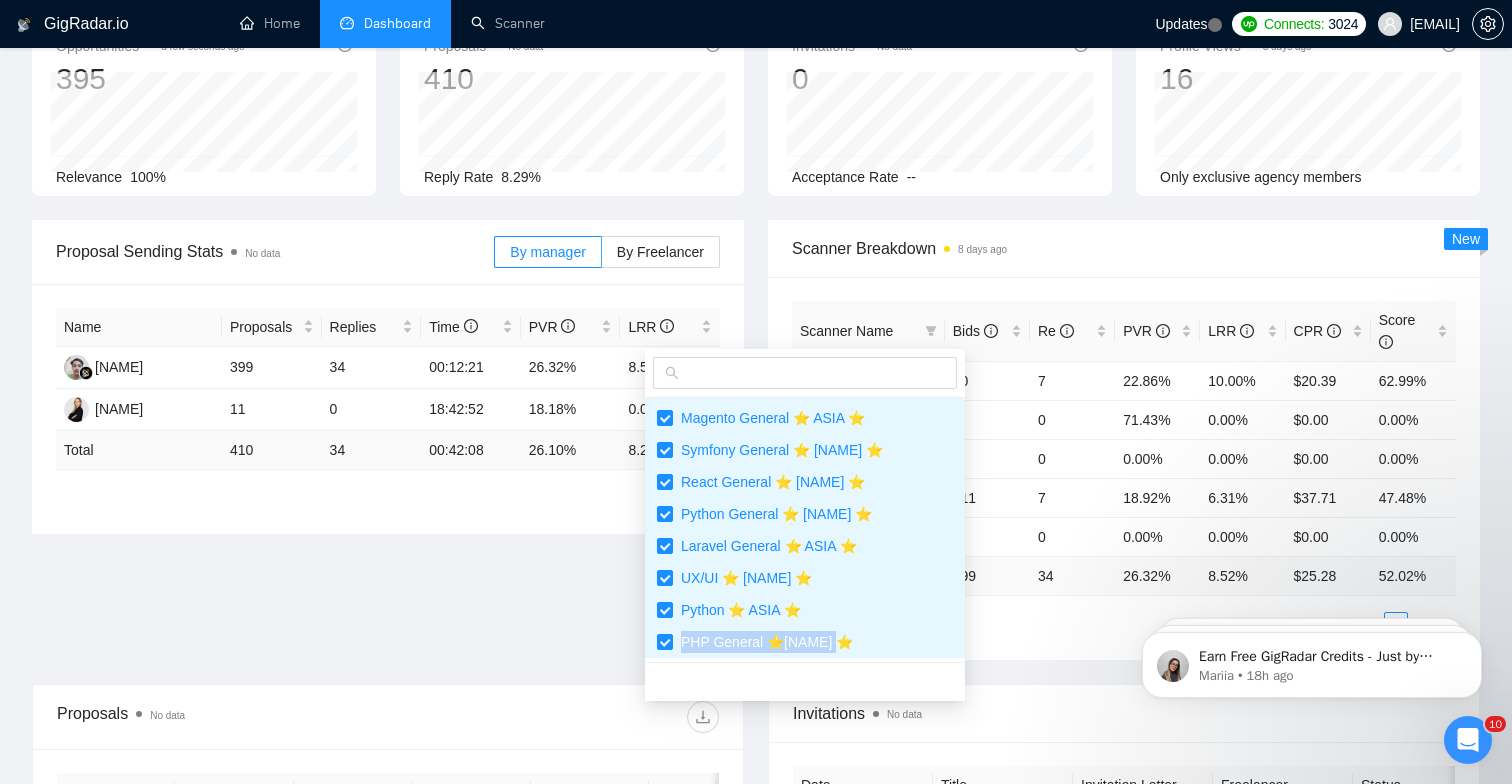click on "Proposal Sending Stats No data By manager By Freelancer Name Proposals Replies Time   PVR   LRR   [NAME] 399 34 00:12:21 26.32% 8.52% [NAME] 11 0 18:42:52 18.18% 0.00% Total 410 34 00:42:08 26.10 % 8.52 % 1 Scanner Breakdown 8 days ago Scanner Name Bids   Re   PVR   LRR   CPR   Score   Real Estate [NAME] General ⭐️ [NAME] ⭐️  70 7 22.86% 10.00% $20.39 62.99% Magento General ⭐️  [NAME] ⭐️  7 0 71.43% 0.00% $0.00 0.00% Symfony General ⭐️ [NAME] ⭐️  1 0 0.00% 0.00% $0.00 0.00% React General ⭐️ [NAME] ⭐️  111 7 18.92% 6.31% $37.71 47.48% Python General ⭐️ [NAME] ⭐️  0 0 0.00% 0.00% $0.00 0.00% Total 399 34 26.32 % 8.52 % $ 25.28 52.02 % 1 2 New" at bounding box center [756, 452] 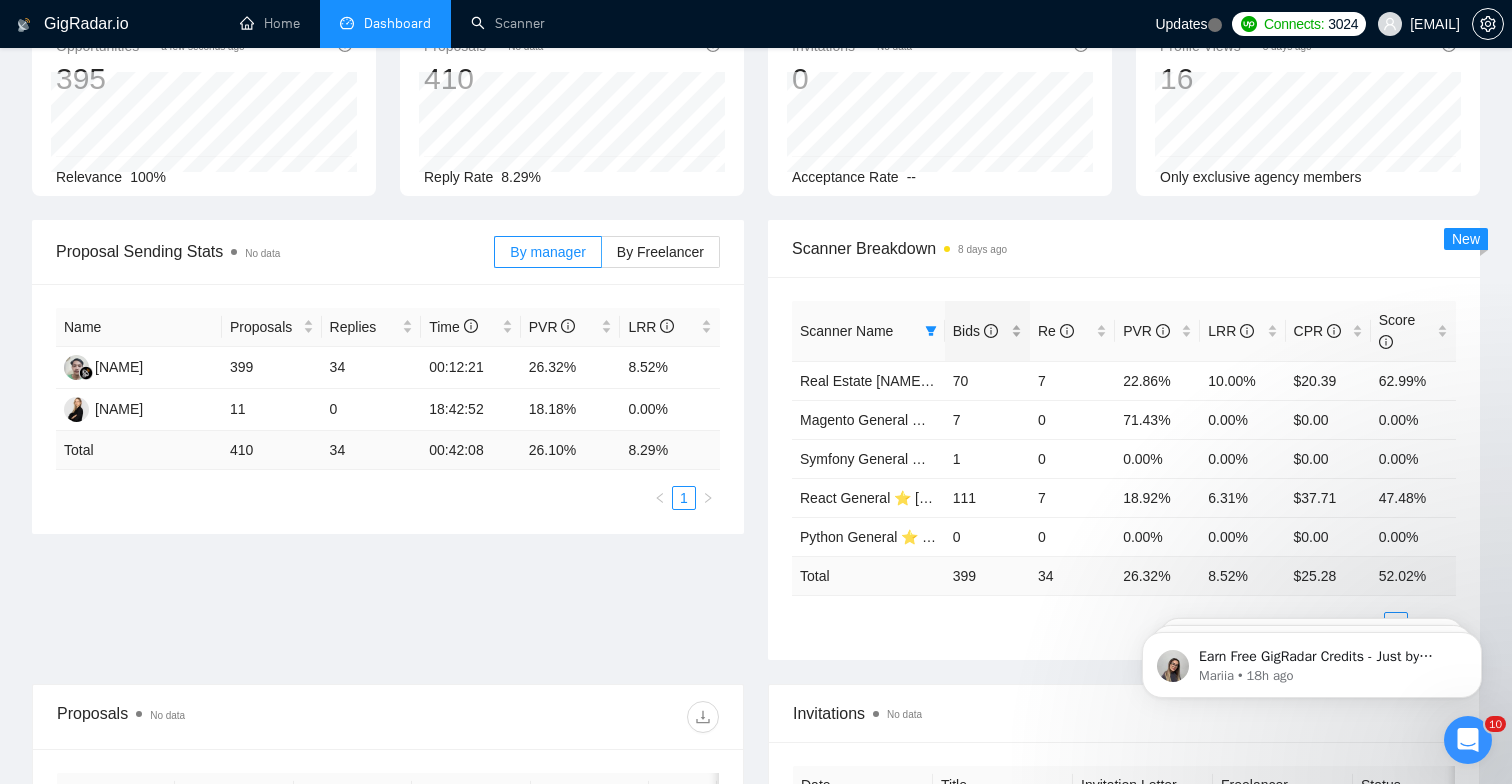 click on "Bids" at bounding box center (975, 331) 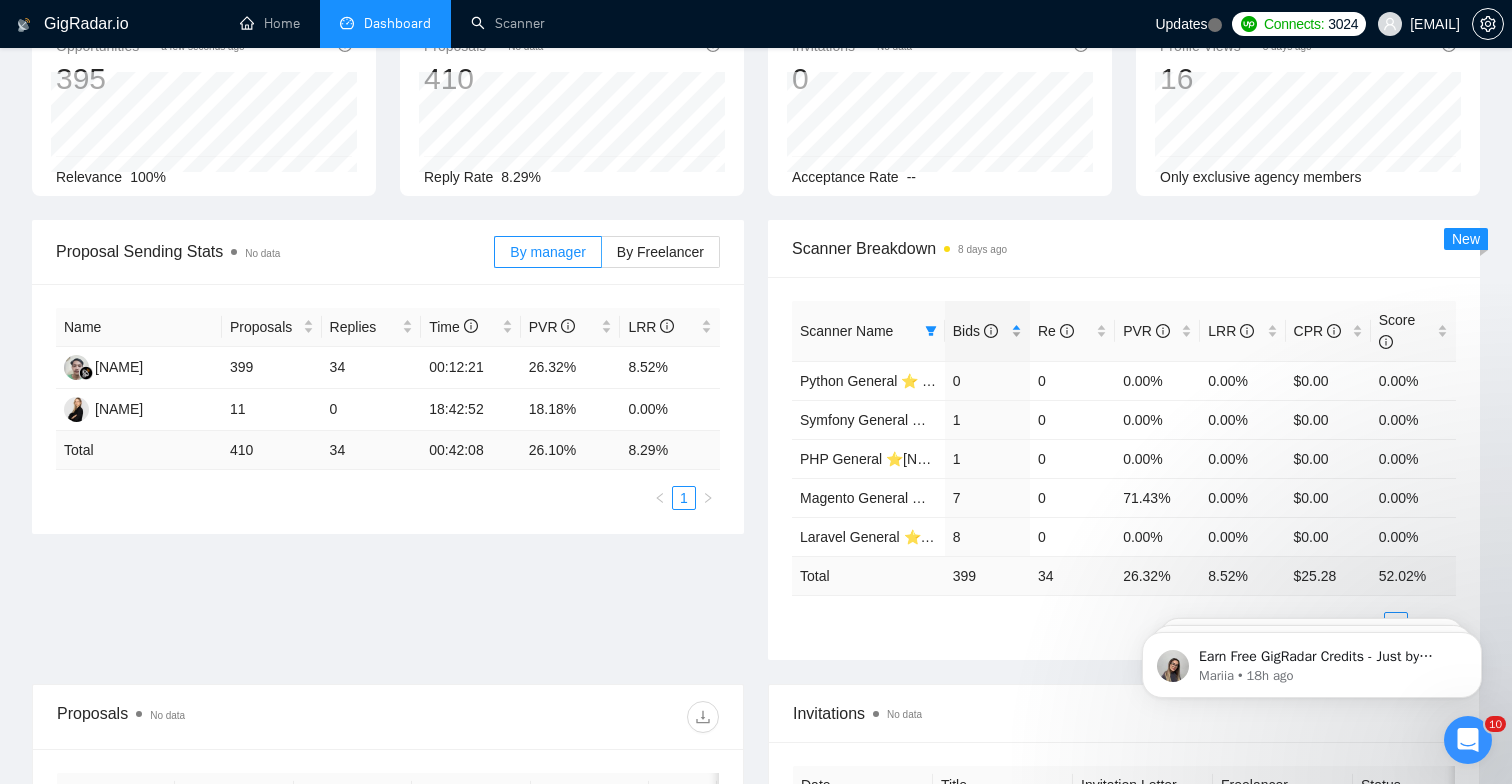 click on "Bids" at bounding box center [975, 331] 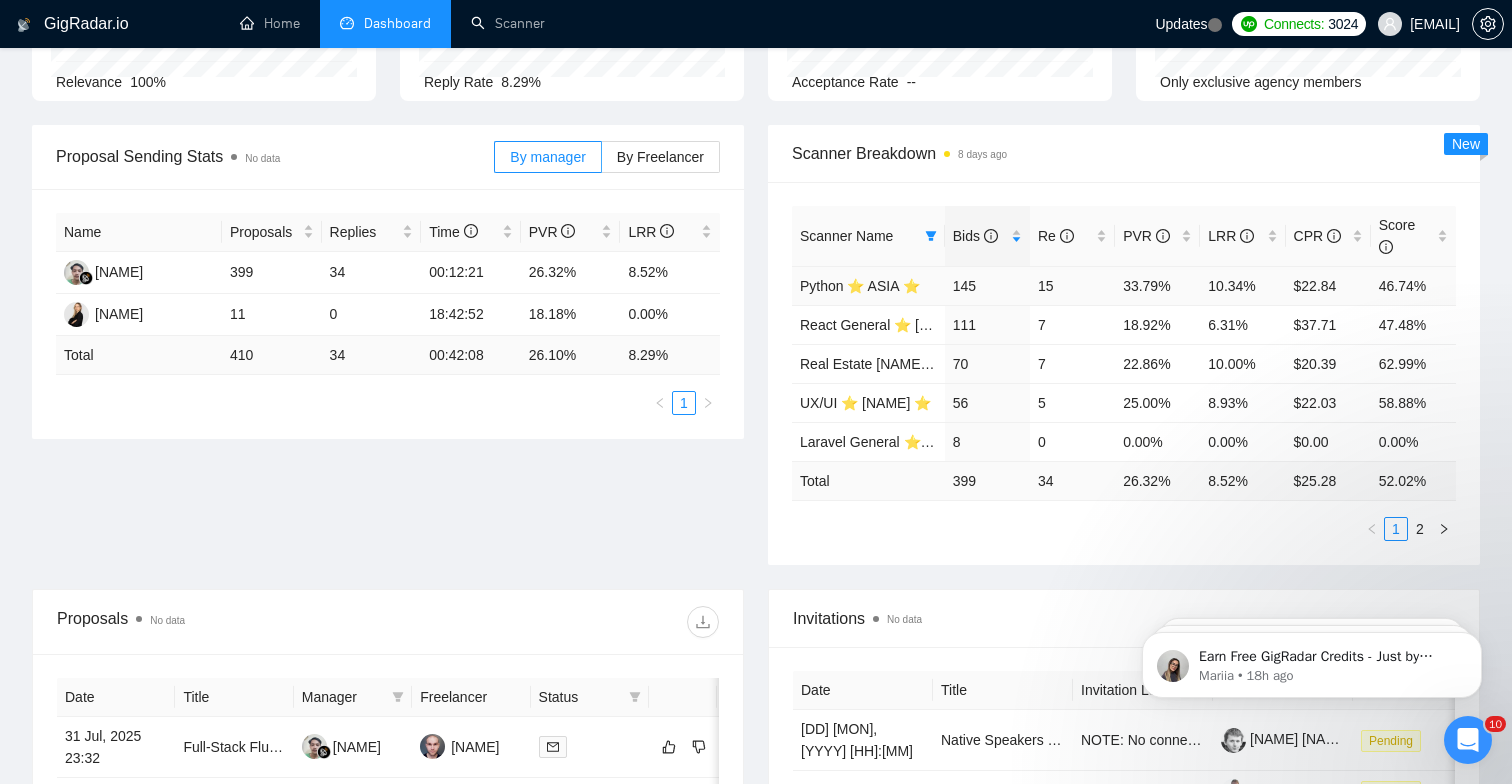 scroll, scrollTop: 230, scrollLeft: 0, axis: vertical 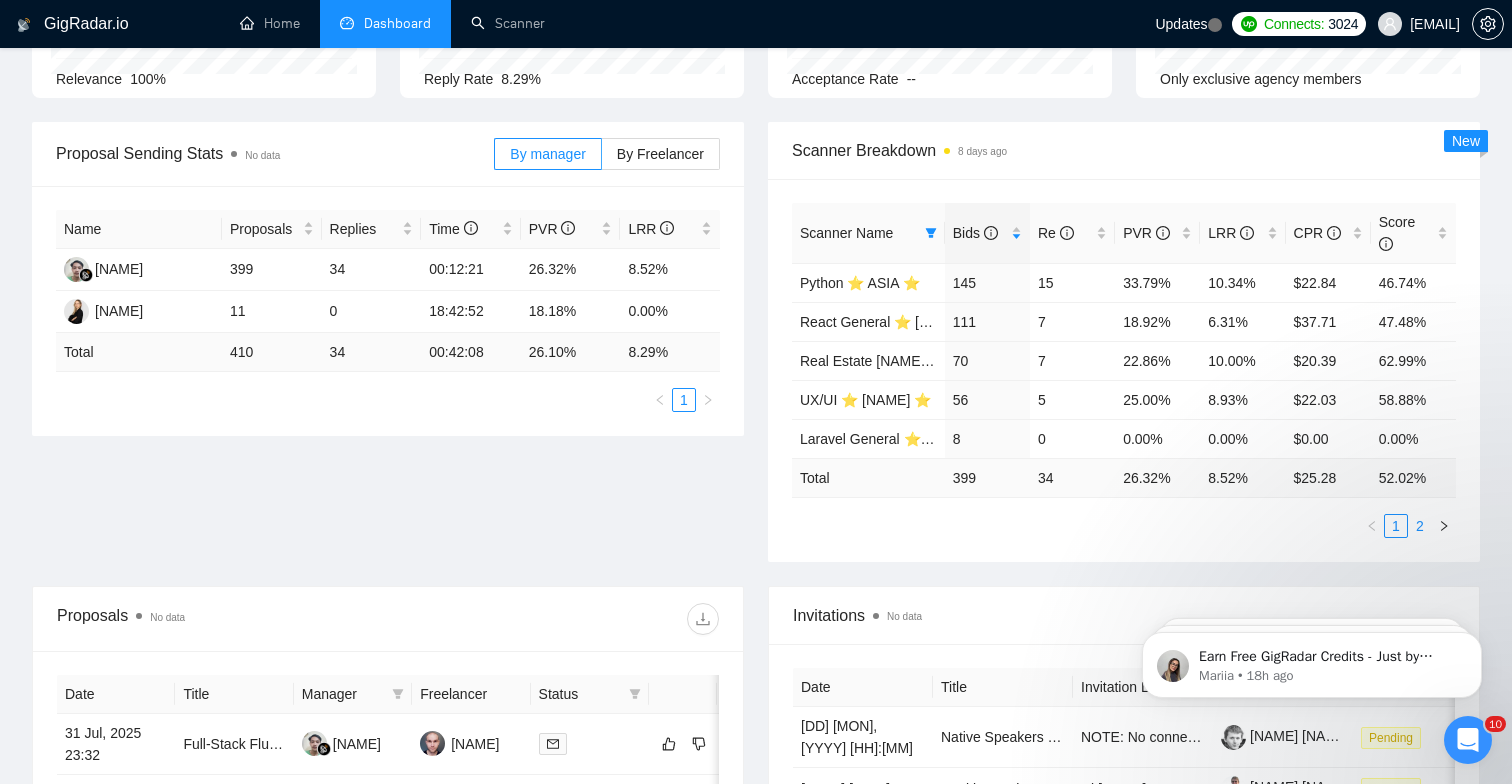 click on "2" at bounding box center [1420, 526] 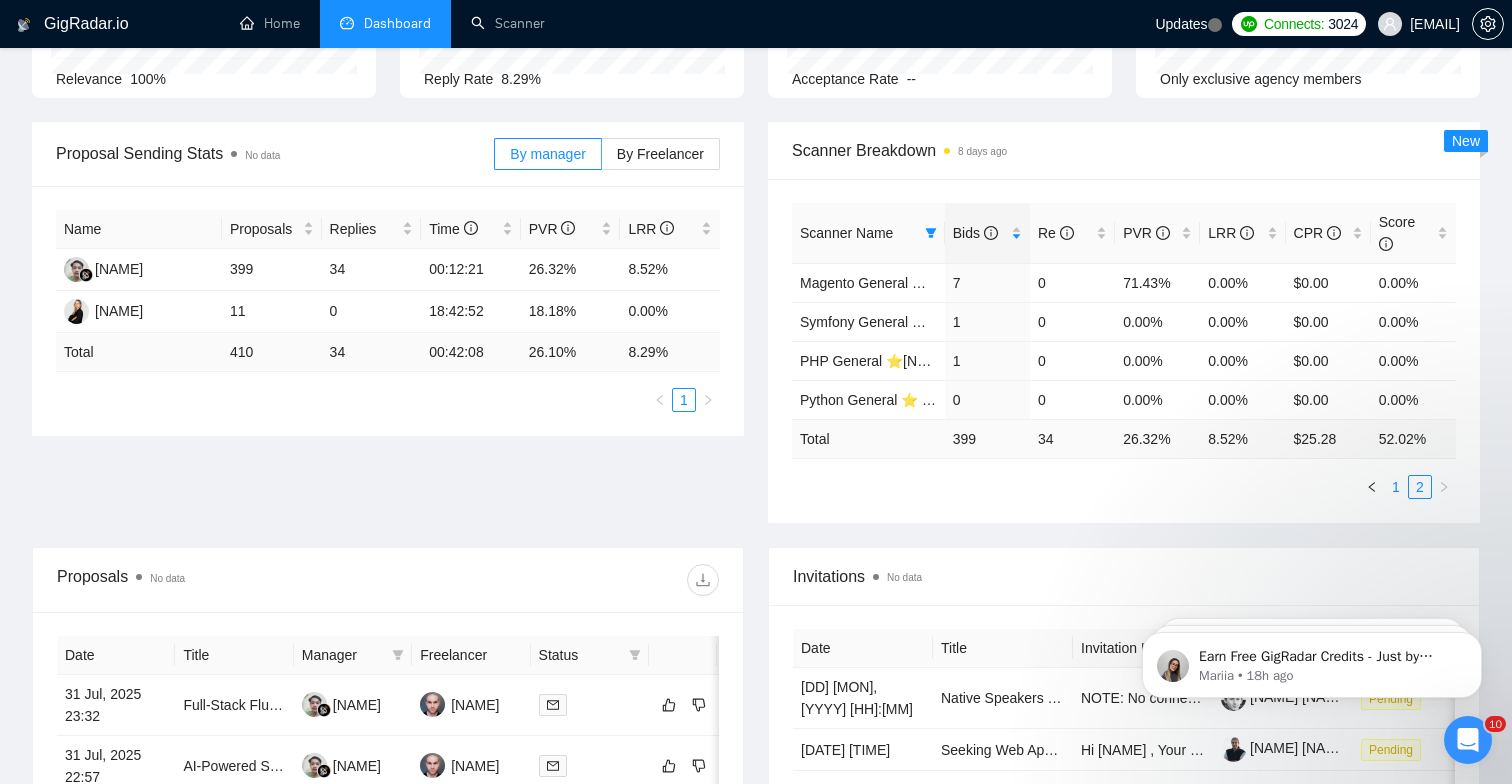click on "1" at bounding box center (1396, 487) 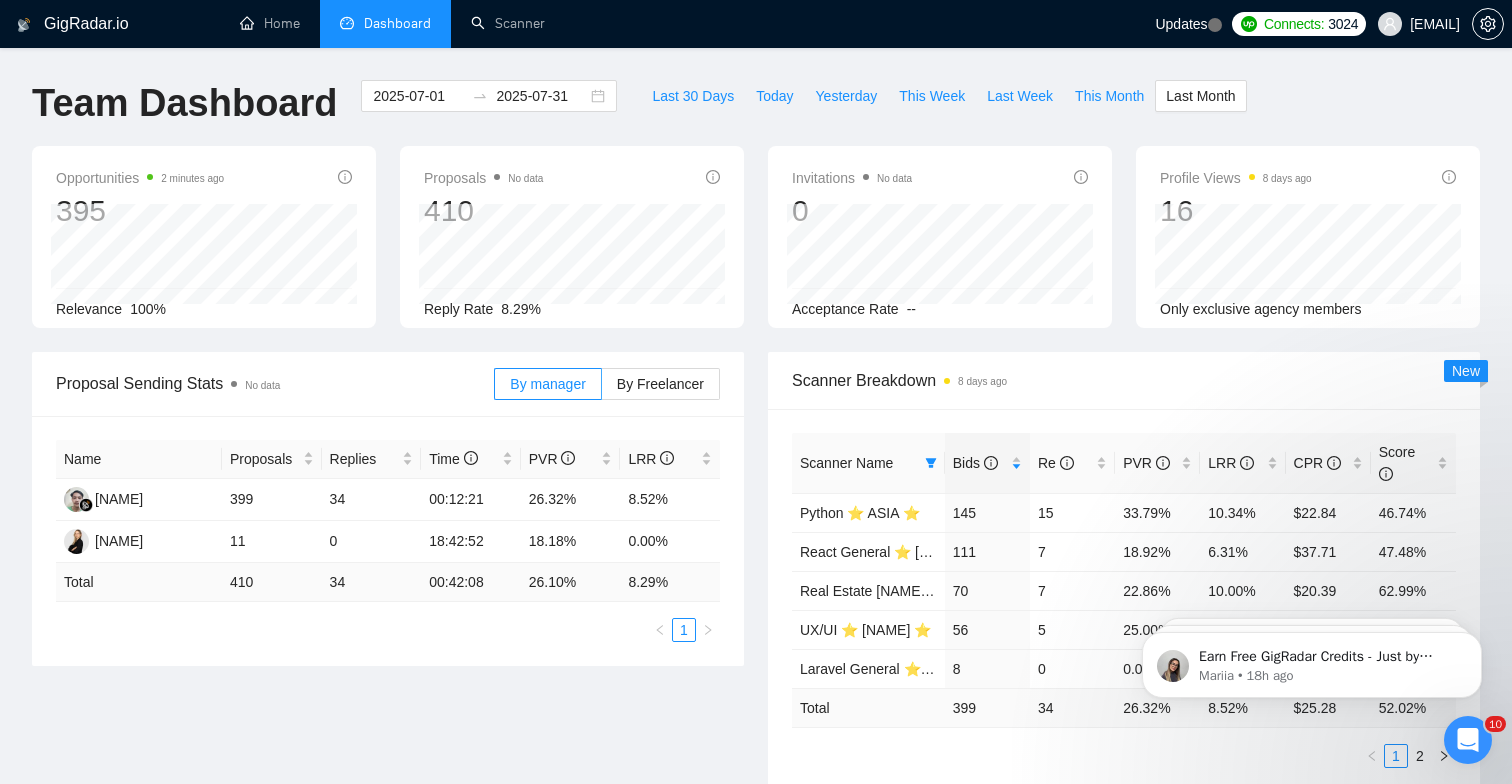 scroll, scrollTop: 0, scrollLeft: 0, axis: both 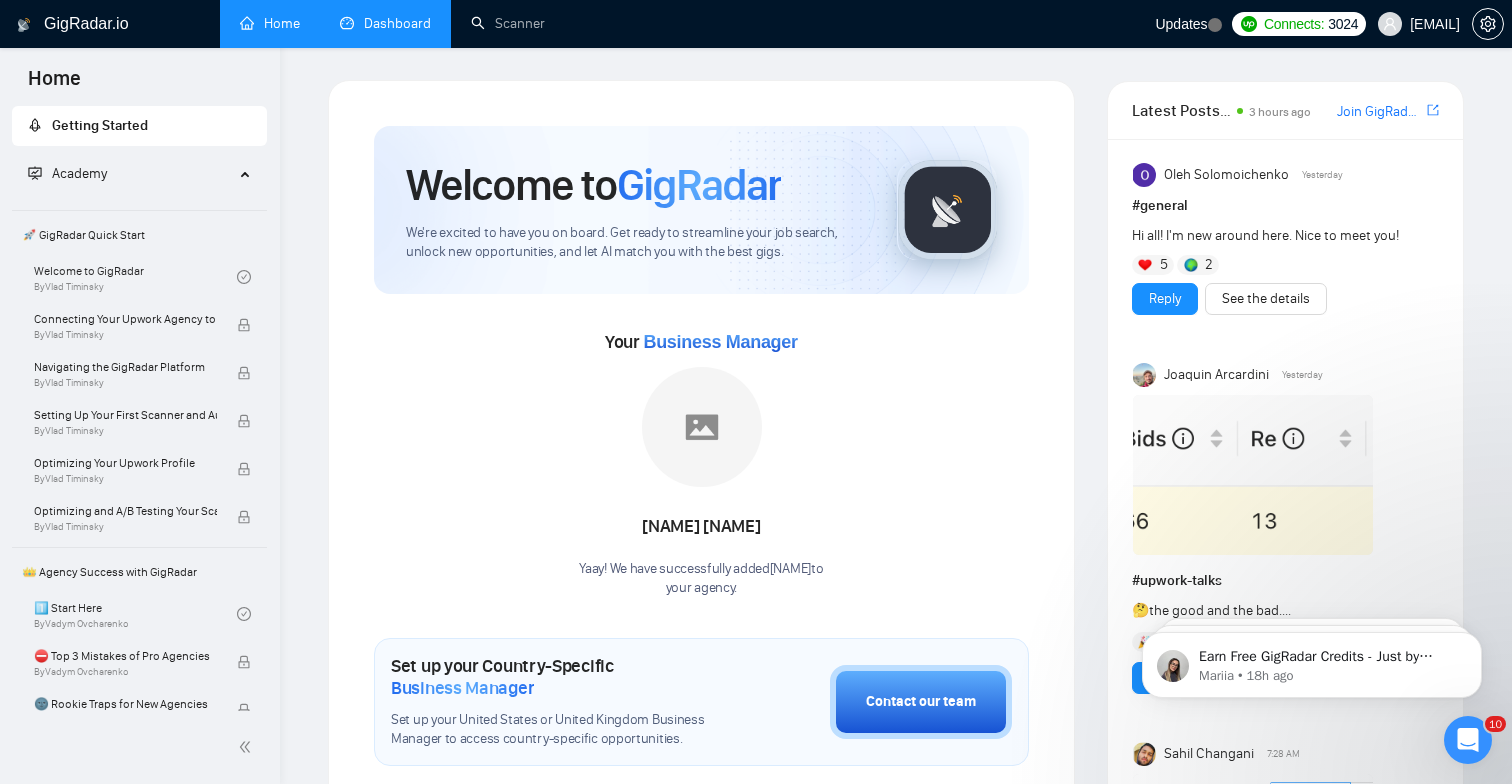 click on "Dashboard" at bounding box center (385, 23) 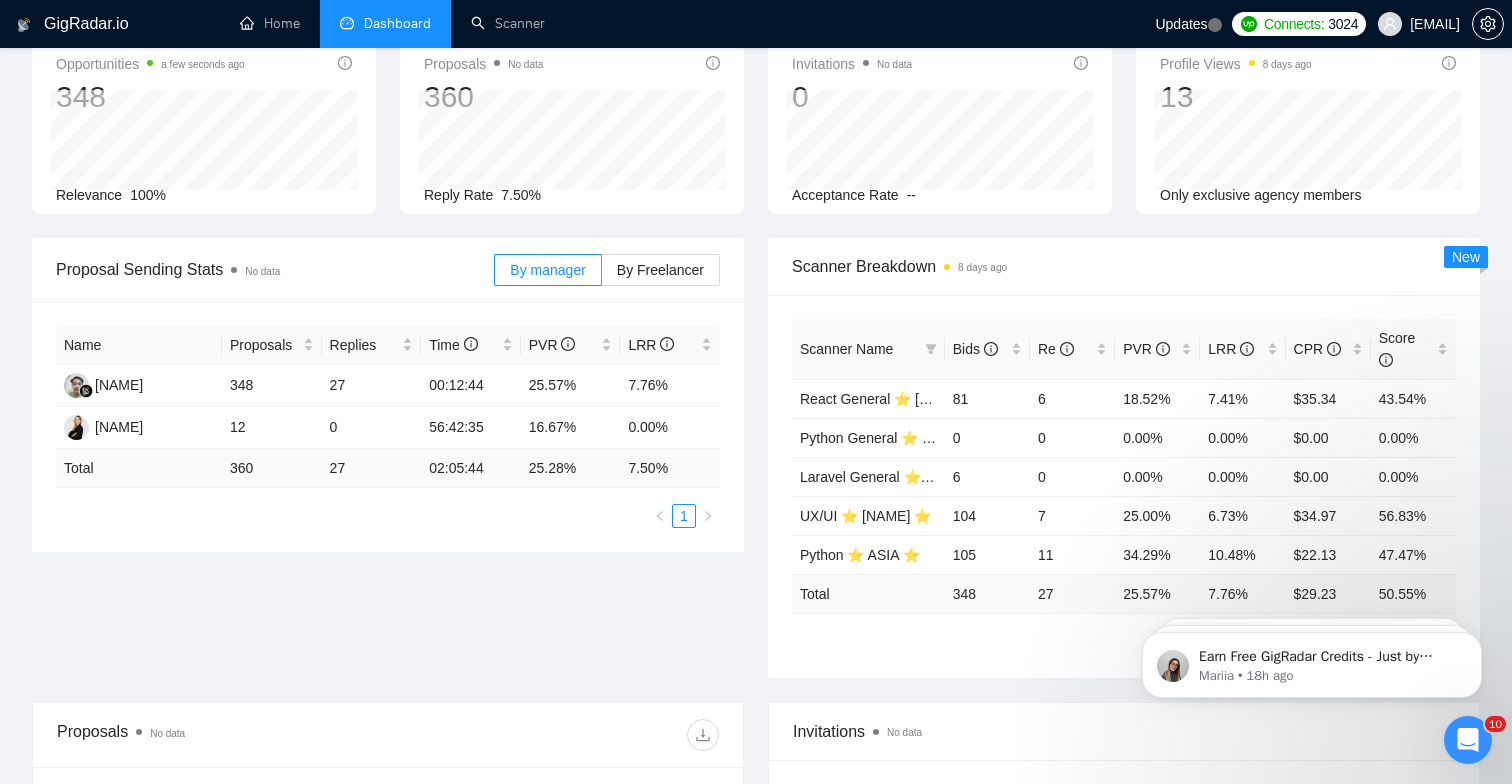 scroll, scrollTop: 111, scrollLeft: 0, axis: vertical 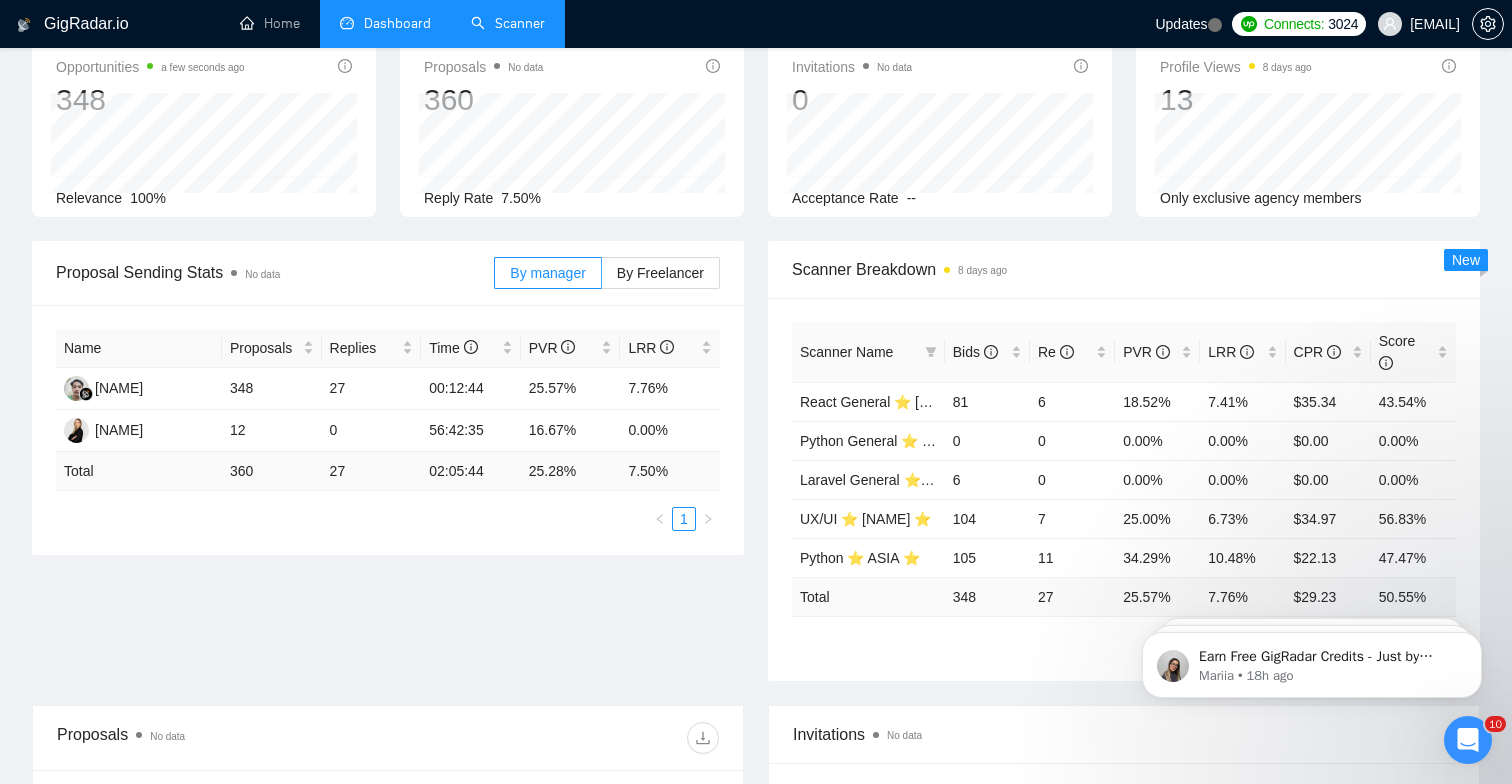 click on "Scanner" at bounding box center [508, 23] 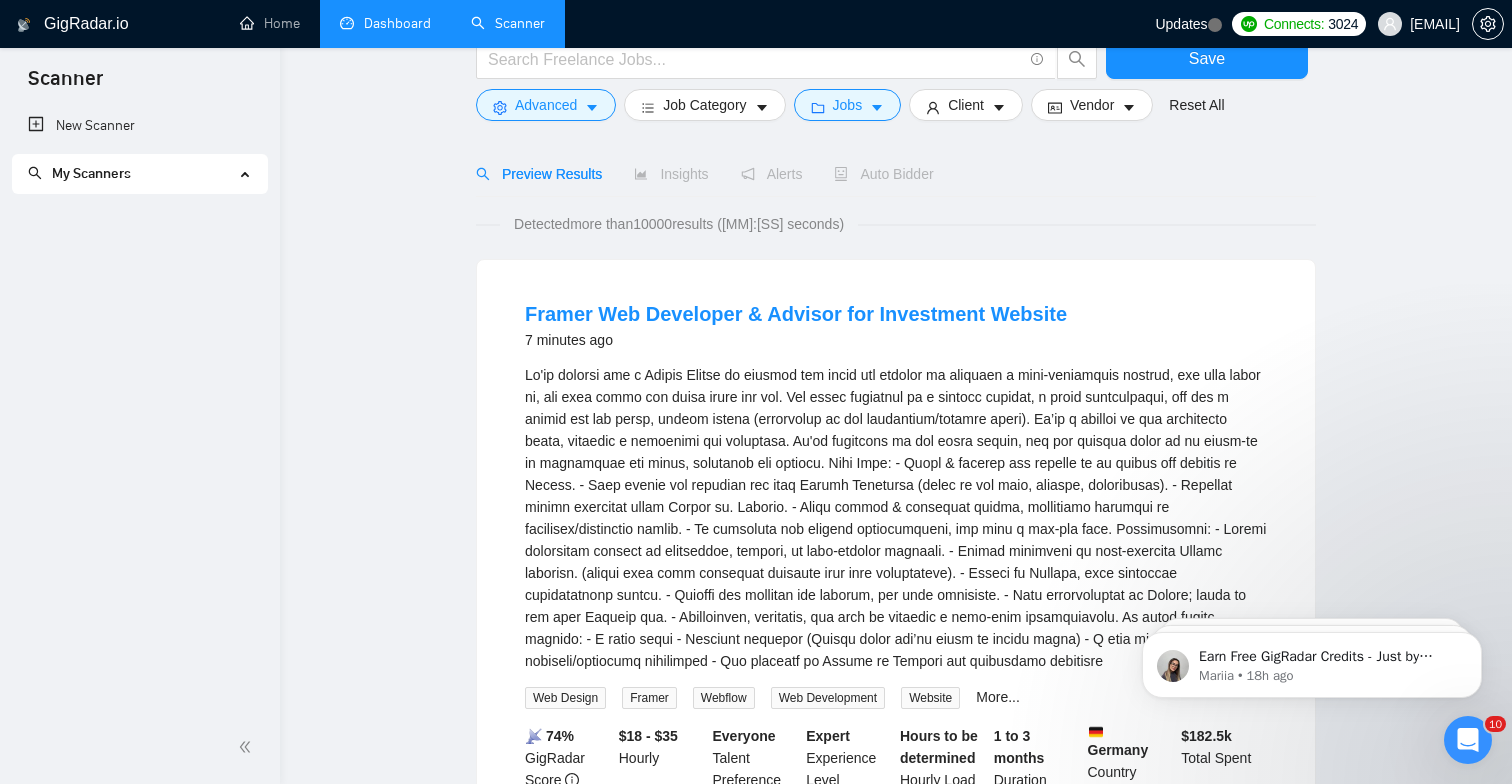 scroll, scrollTop: 0, scrollLeft: 0, axis: both 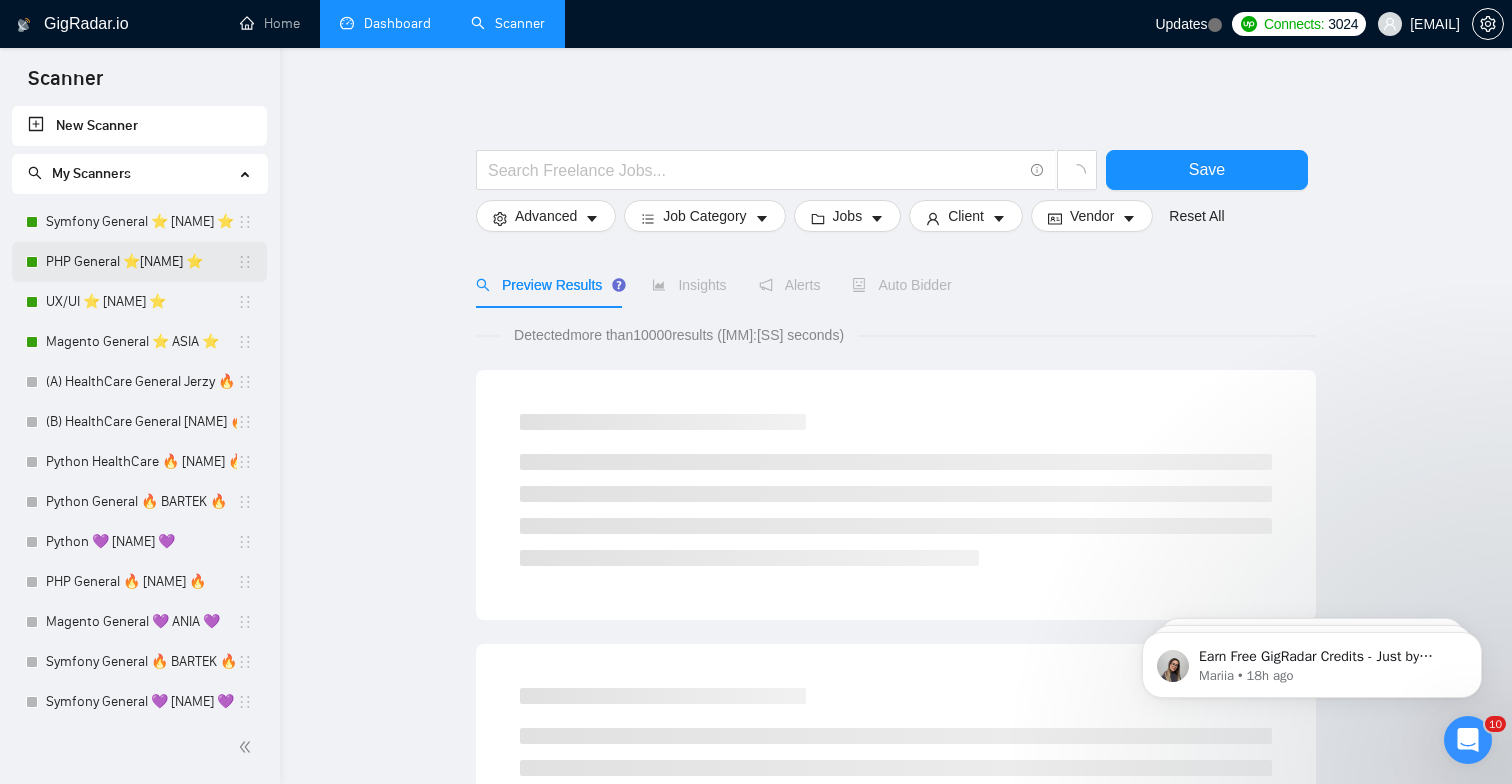 click on "PHP General ⭐️[NAME] ⭐️" at bounding box center [141, 262] 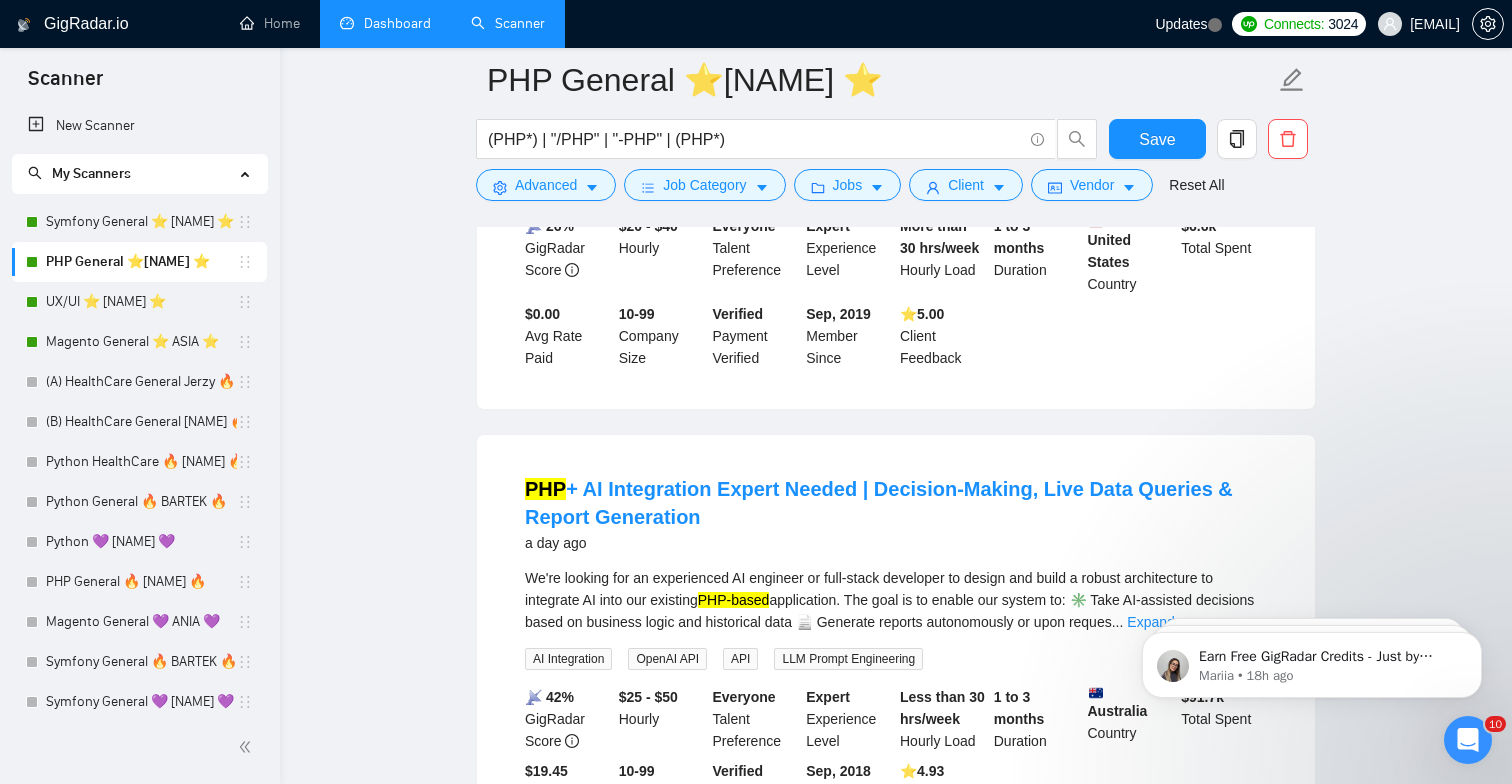 scroll, scrollTop: 516, scrollLeft: 0, axis: vertical 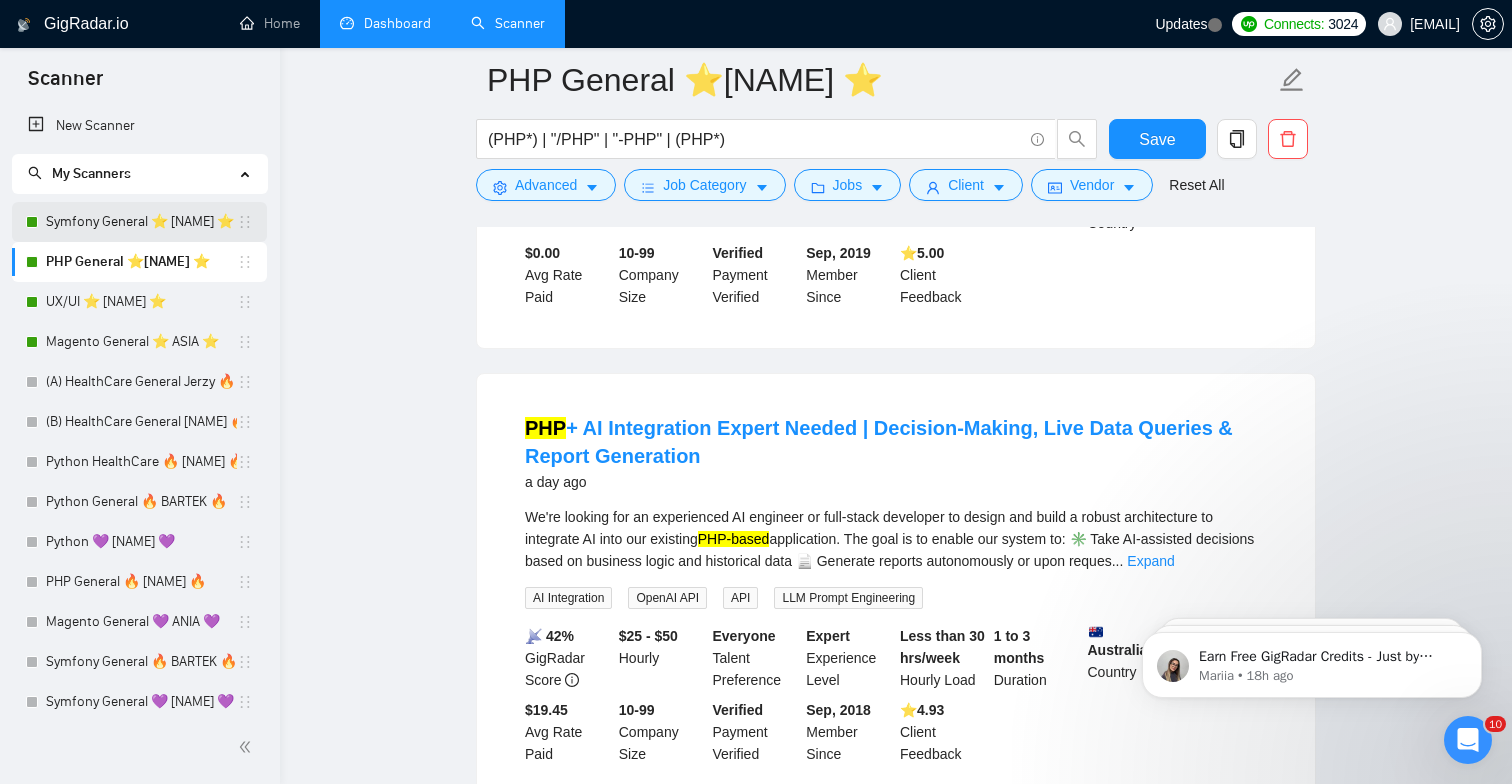 click on "Symfony General ⭐️ [NAME] ⭐️" at bounding box center (141, 222) 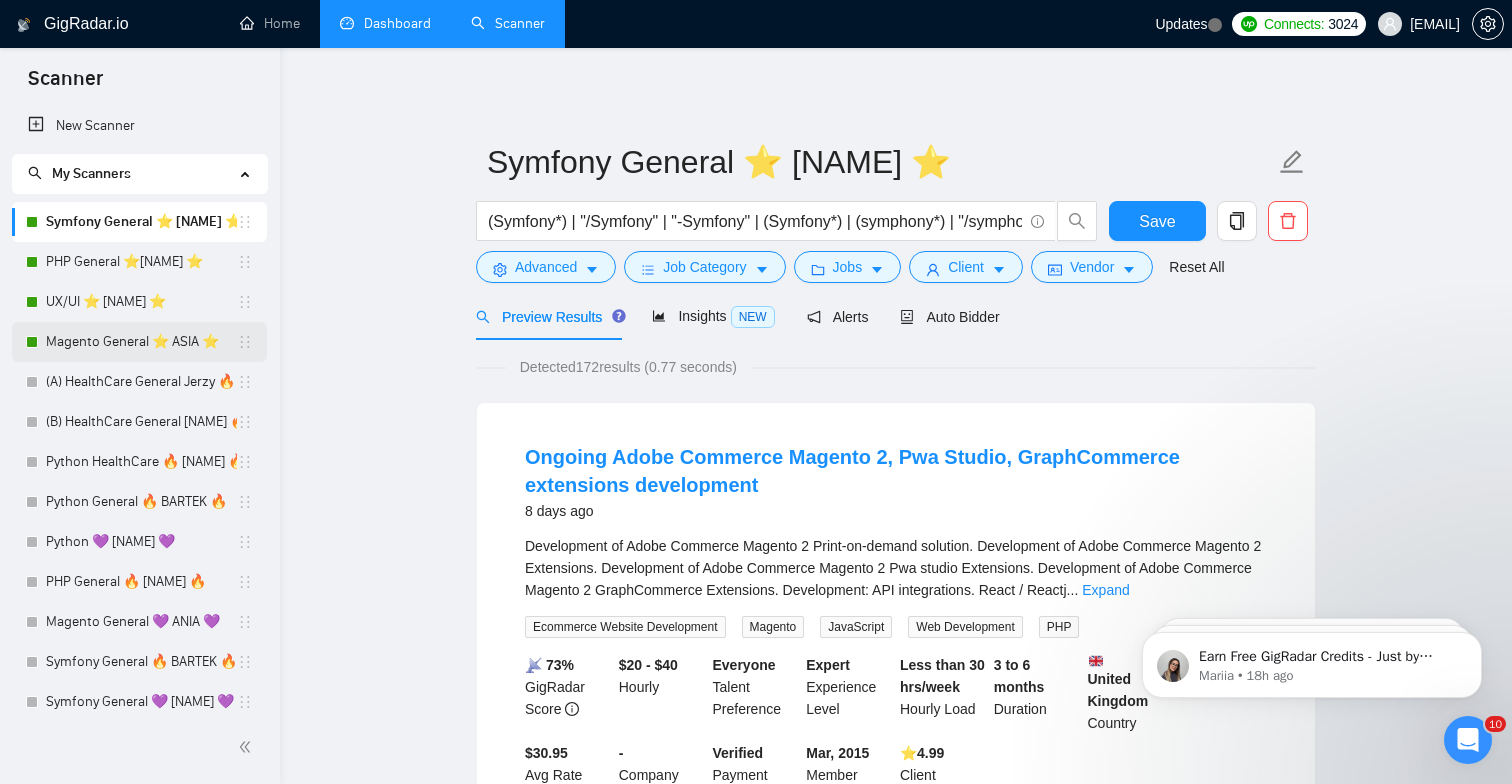 scroll, scrollTop: 0, scrollLeft: 0, axis: both 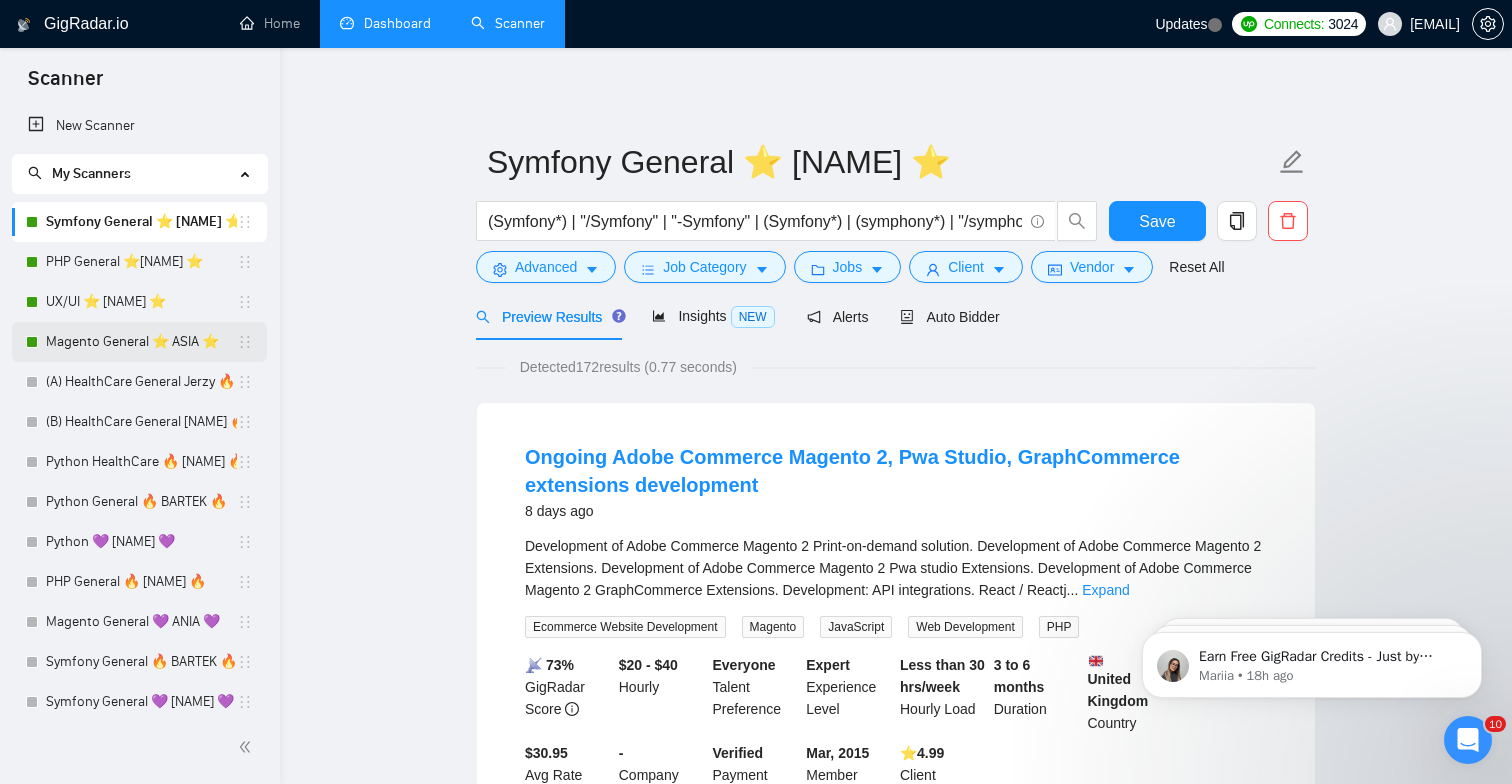 click on "Magento General ⭐️ ASIA ⭐️" at bounding box center (141, 342) 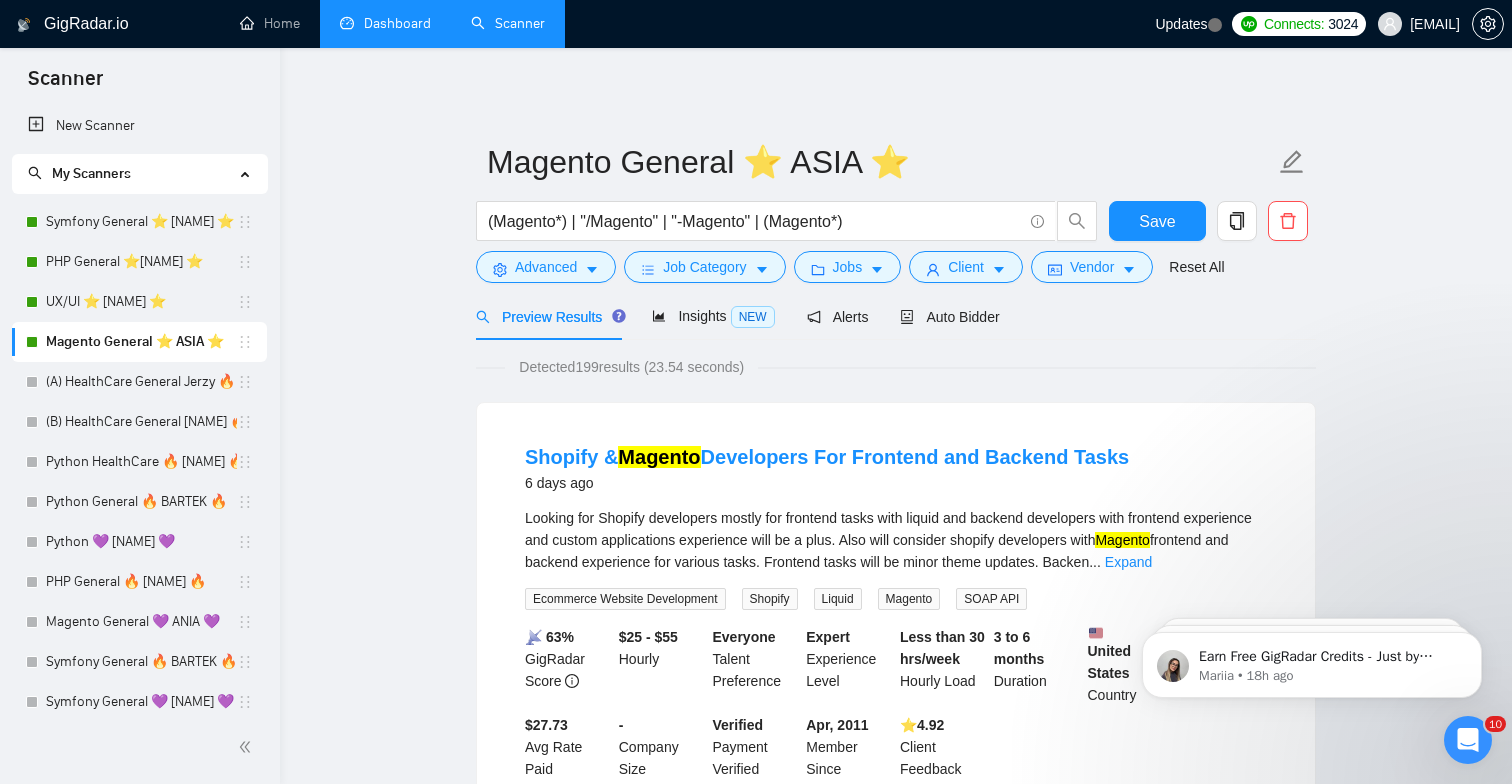 scroll, scrollTop: 0, scrollLeft: 0, axis: both 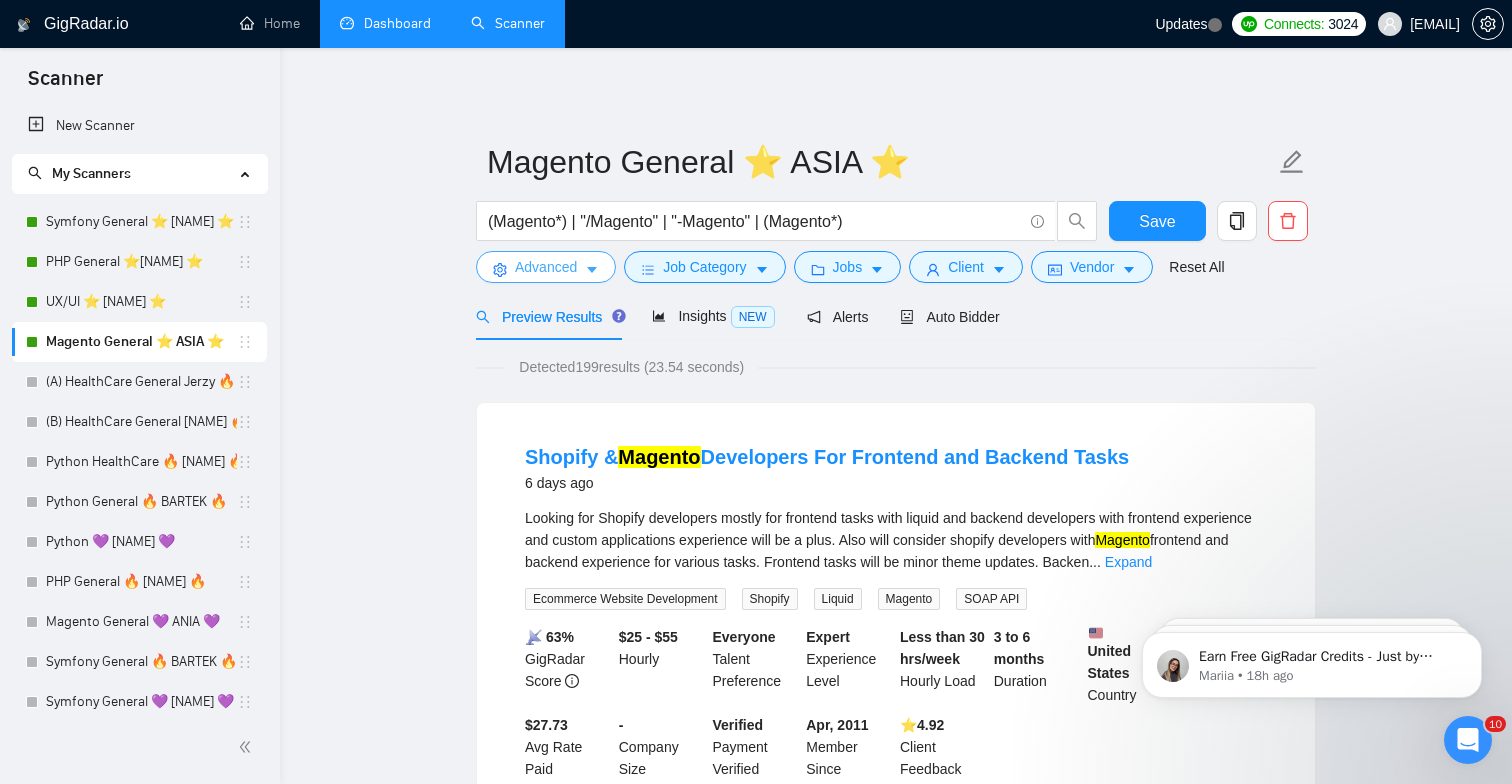 click on "Advanced" at bounding box center (546, 267) 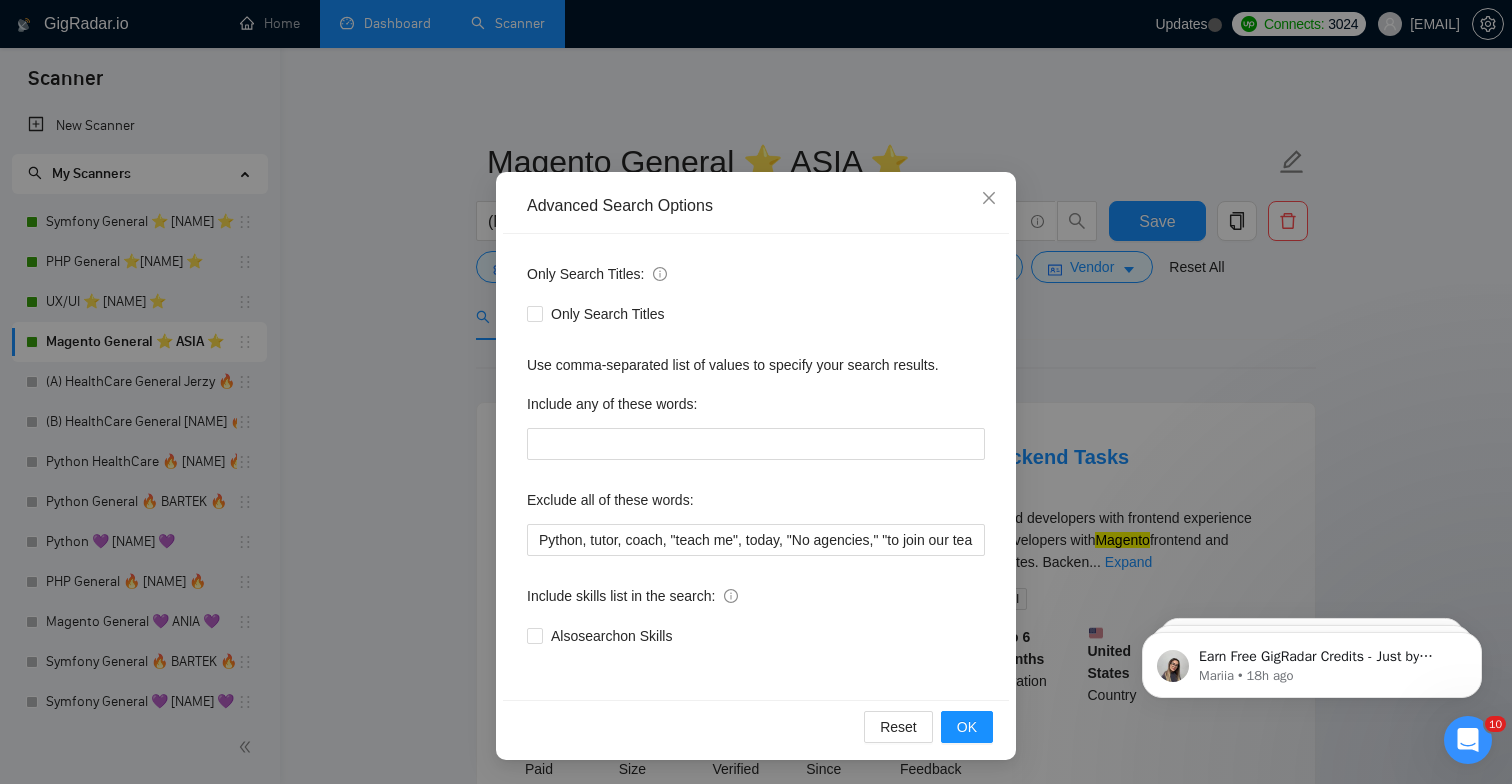scroll, scrollTop: 48, scrollLeft: 0, axis: vertical 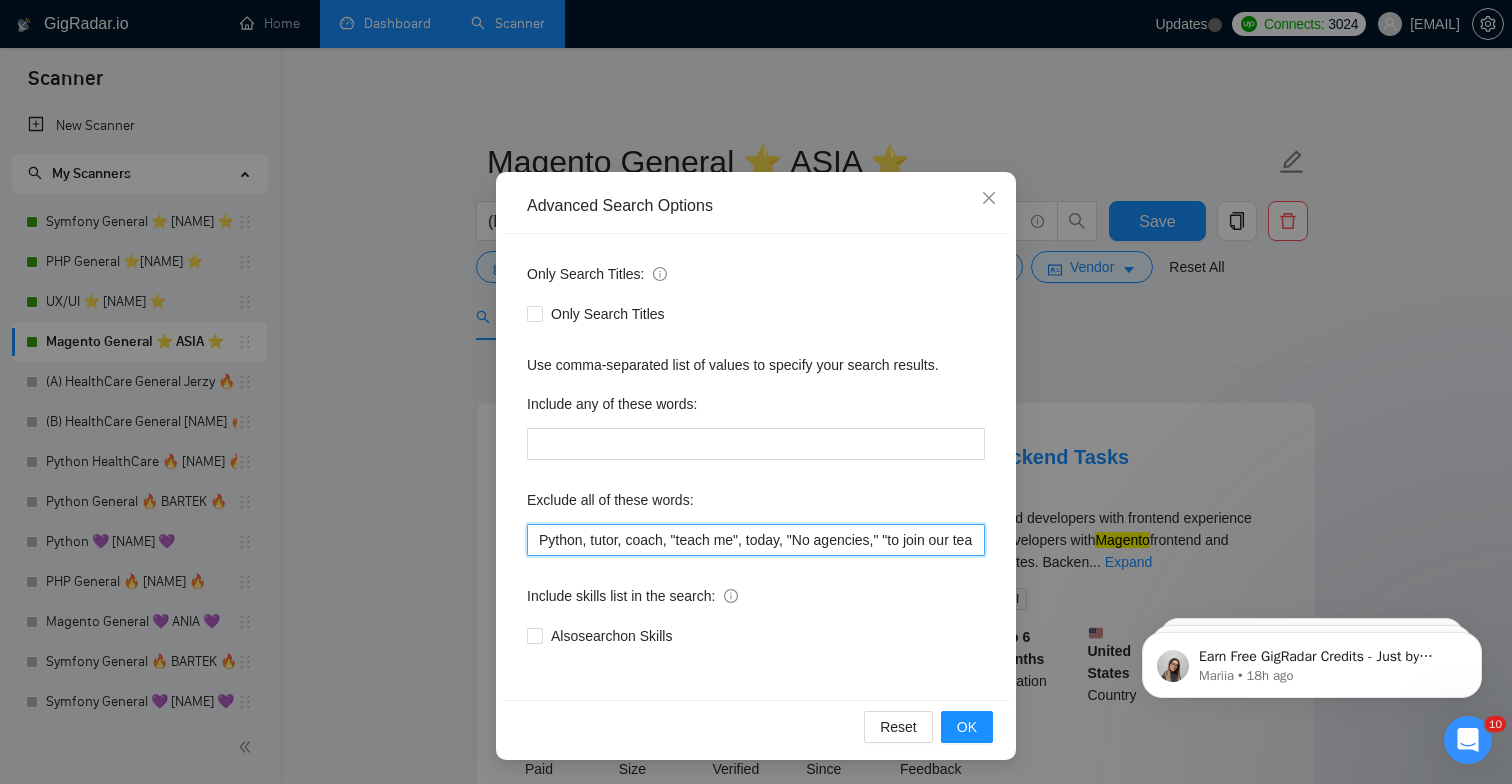 drag, startPoint x: 826, startPoint y: 542, endPoint x: 1020, endPoint y: 540, distance: 194.01031 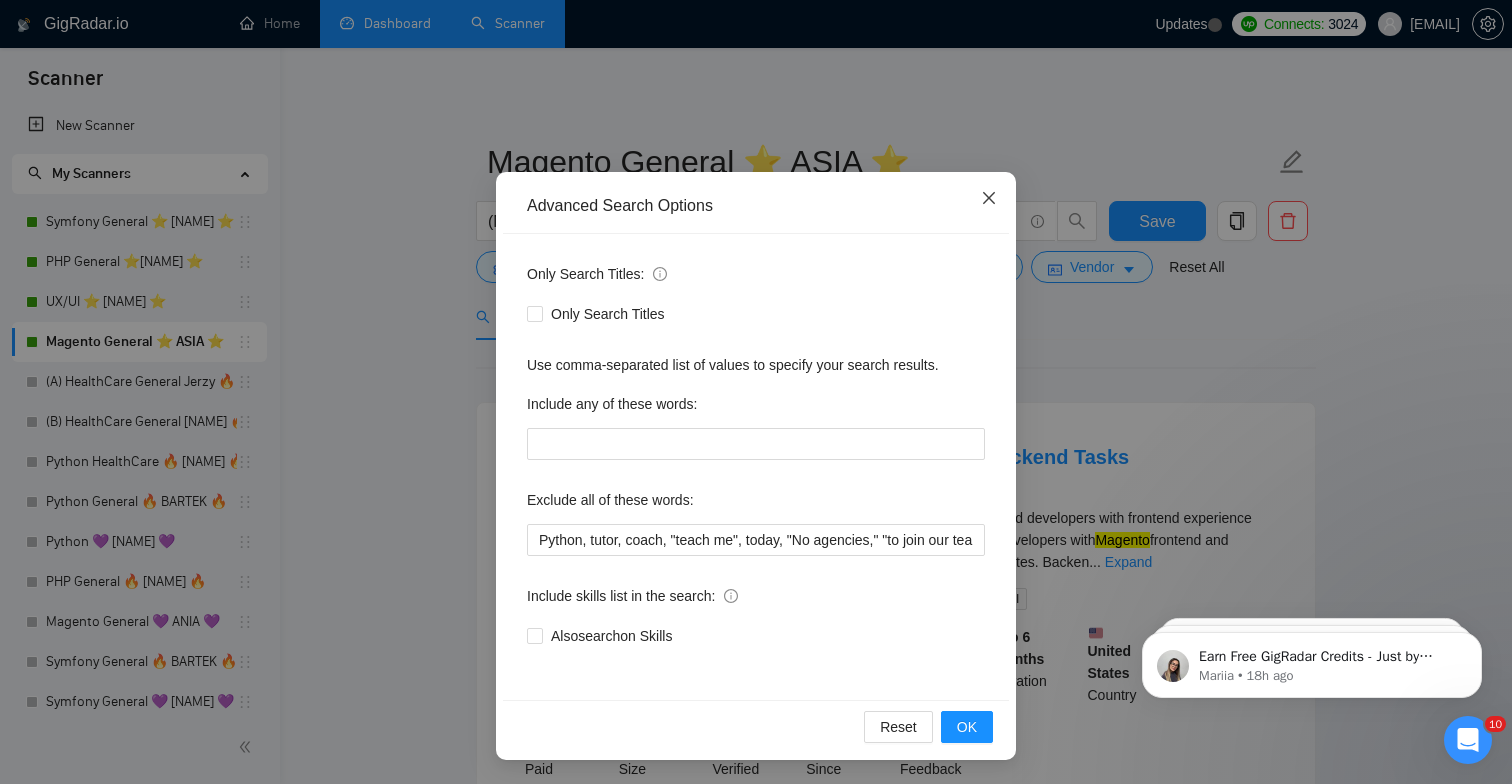 click 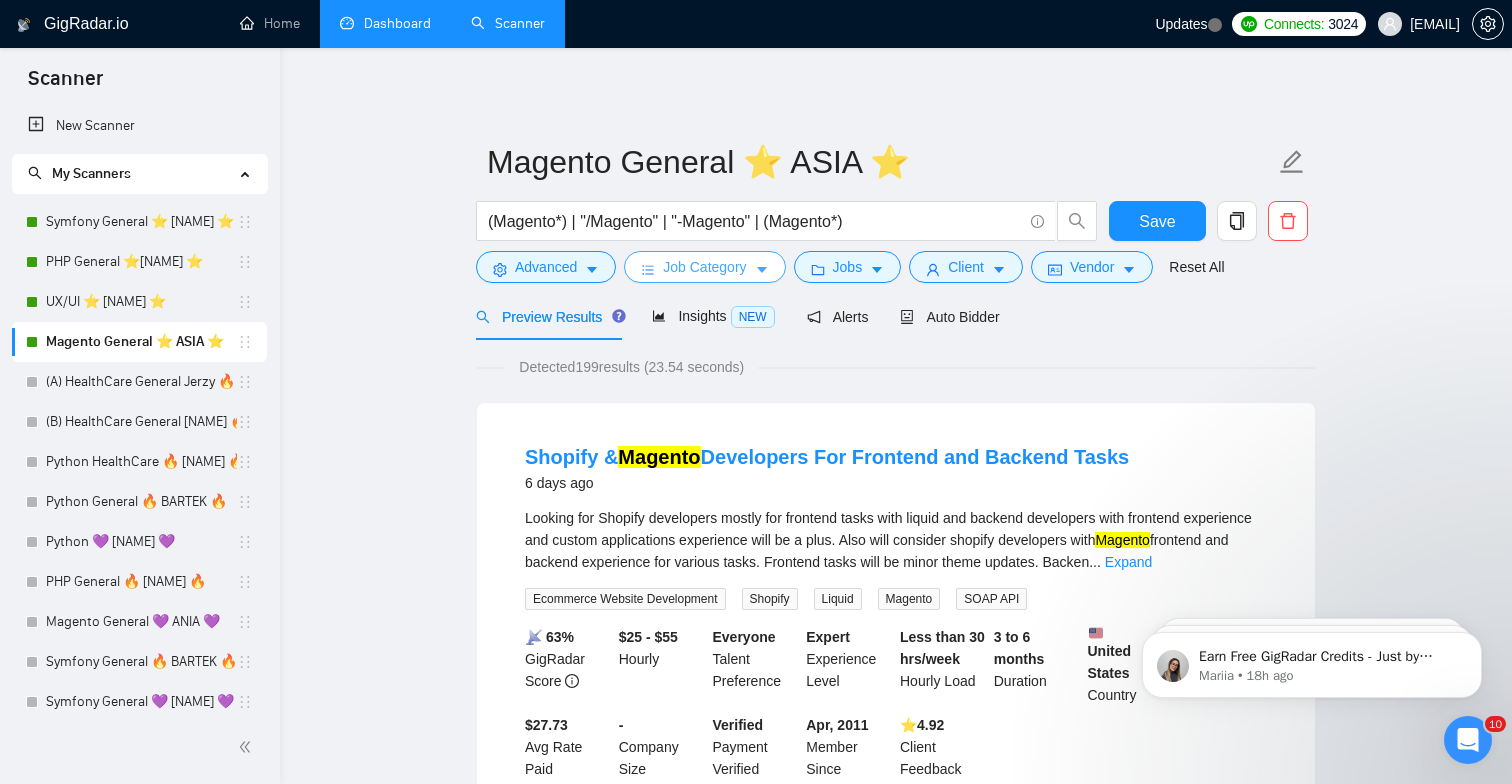 click on "Job Category" at bounding box center (704, 267) 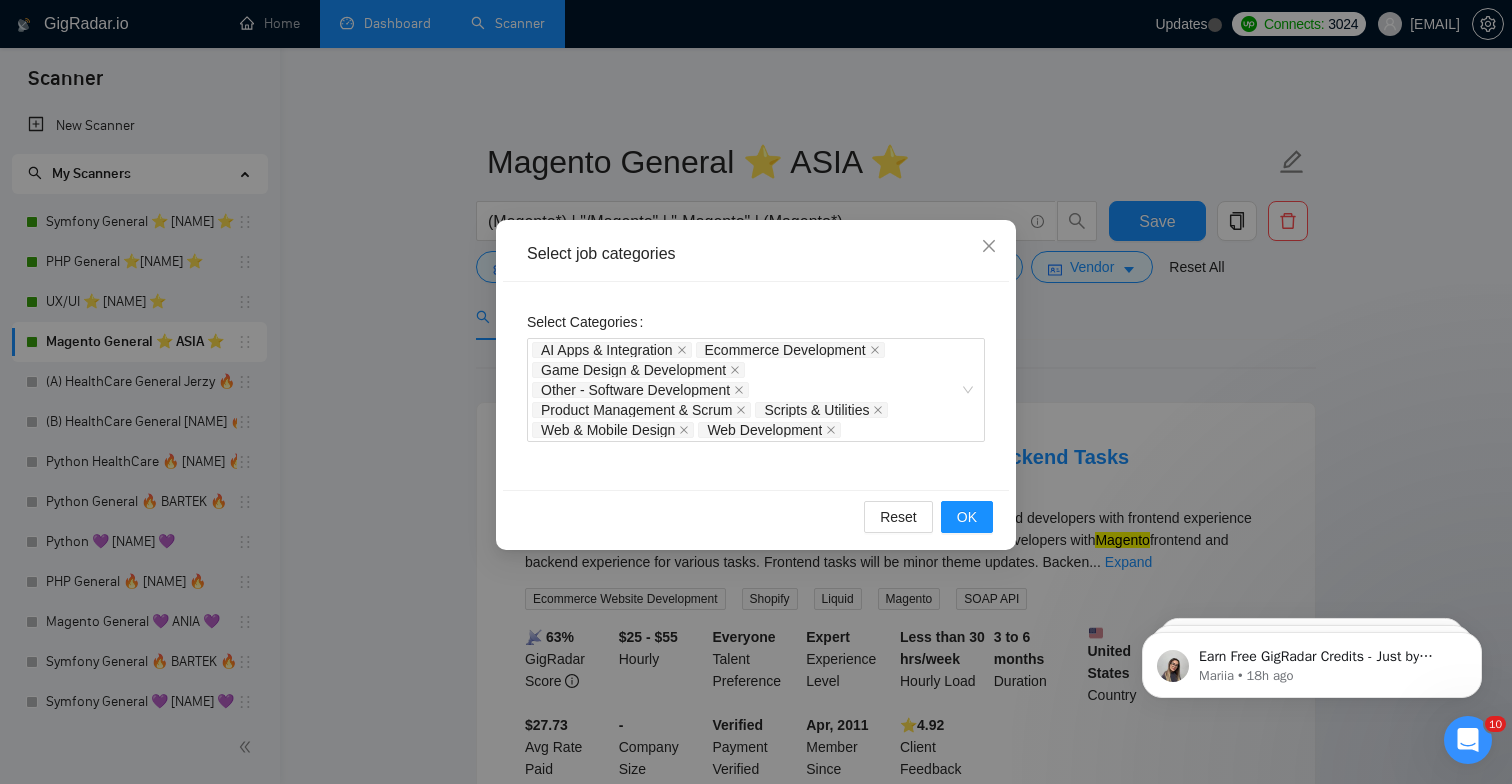 click on "Select job categories Select Categories AI Apps & Integration Ecommerce Development Game Design & Development Other - Software Development Product Management & Scrum Scripts & Utilities Web & Mobile Design Web Development   Reset OK" at bounding box center [756, 392] 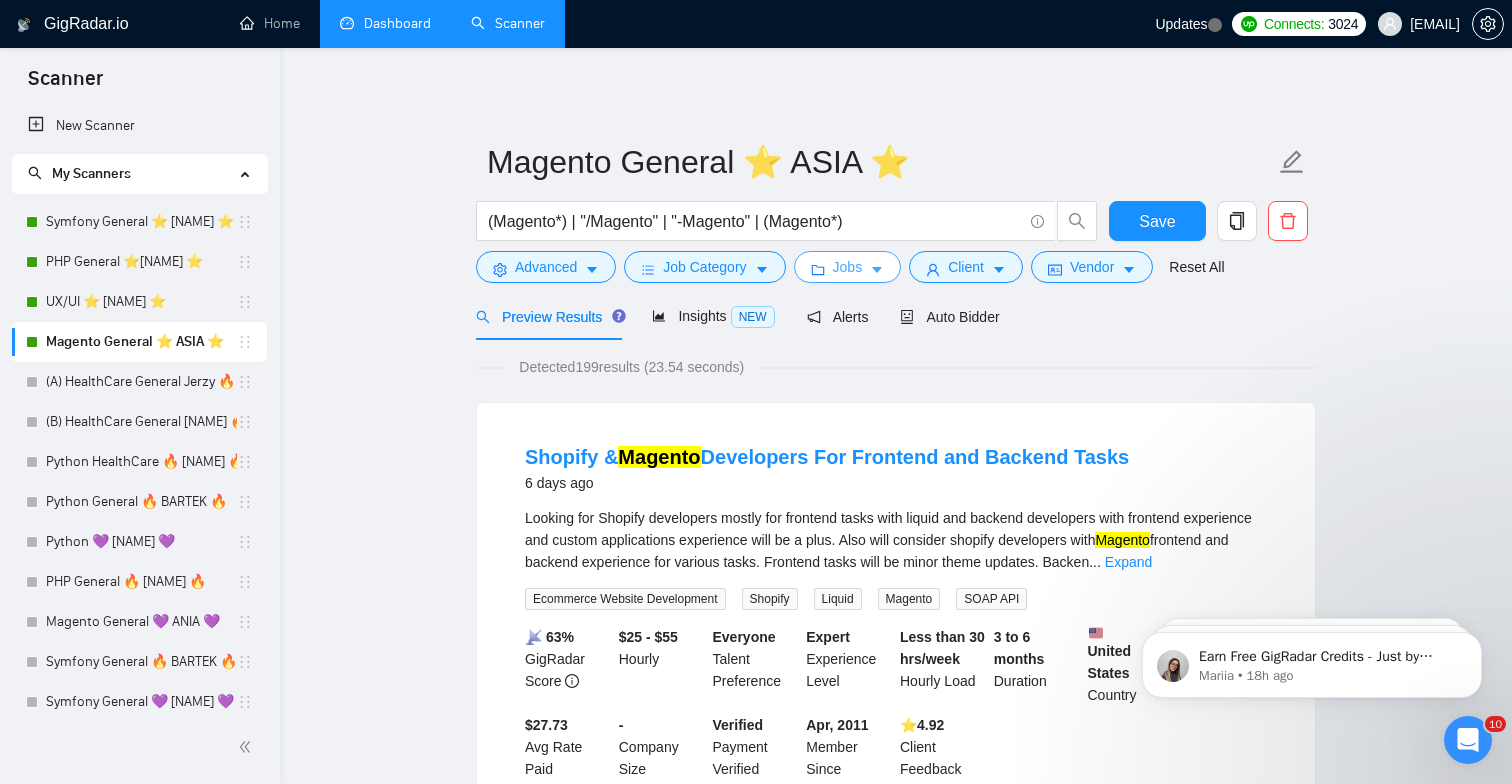 click on "Jobs" at bounding box center (848, 267) 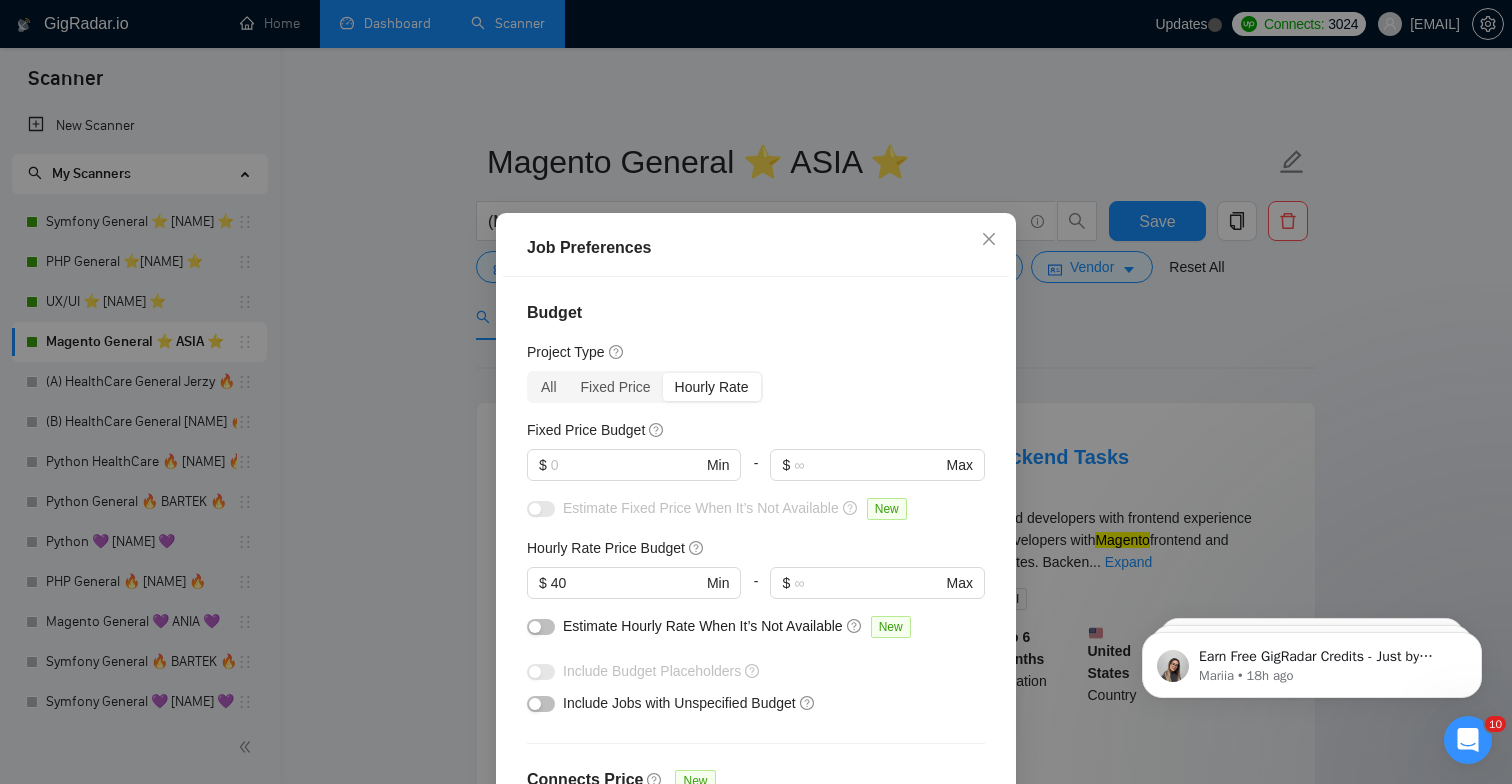 click on "Job Preferences Budget Project Type All Fixed Price Hourly Rate   Fixed Price Budget $ Min - $ Max Estimate Fixed Price When It’s Not Available New   Hourly Rate Price Budget $ 40 Min - $ Max Estimate Hourly Rate When It’s Not Available New Include Budget Placeholders Include Jobs with Unspecified Budget   Connects Price New Min - Max Project Duration   Unspecified Less than 1 month 1 to 3 months 3 to 6 months More than 6 months Hourly Workload   Unspecified <30 hrs/week >30 hrs/week Hours TBD Unsure Job Posting Questions New   Any posting questions Description Preferences Description Size New   Any description size Reset OK" at bounding box center [756, 392] 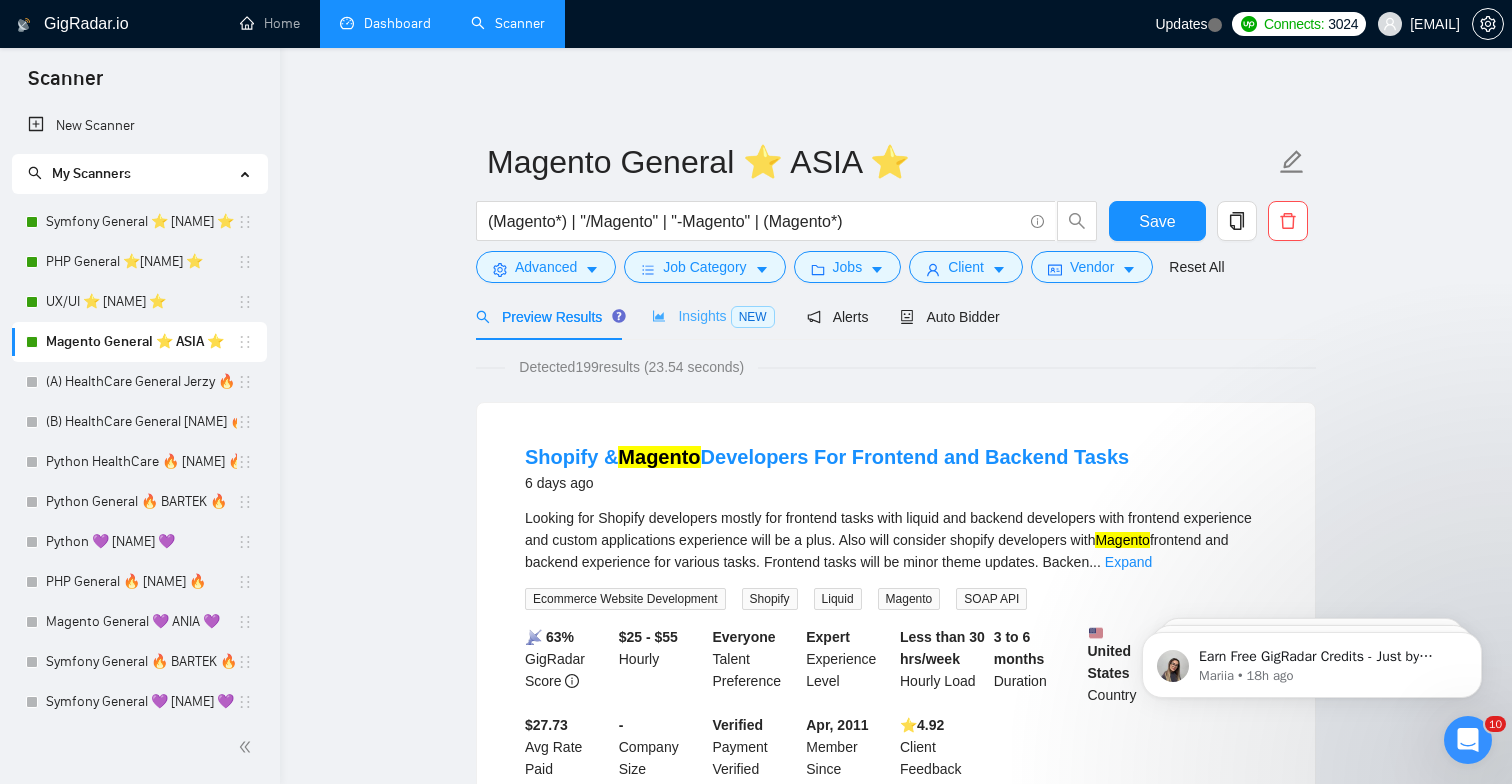 scroll, scrollTop: 0, scrollLeft: 0, axis: both 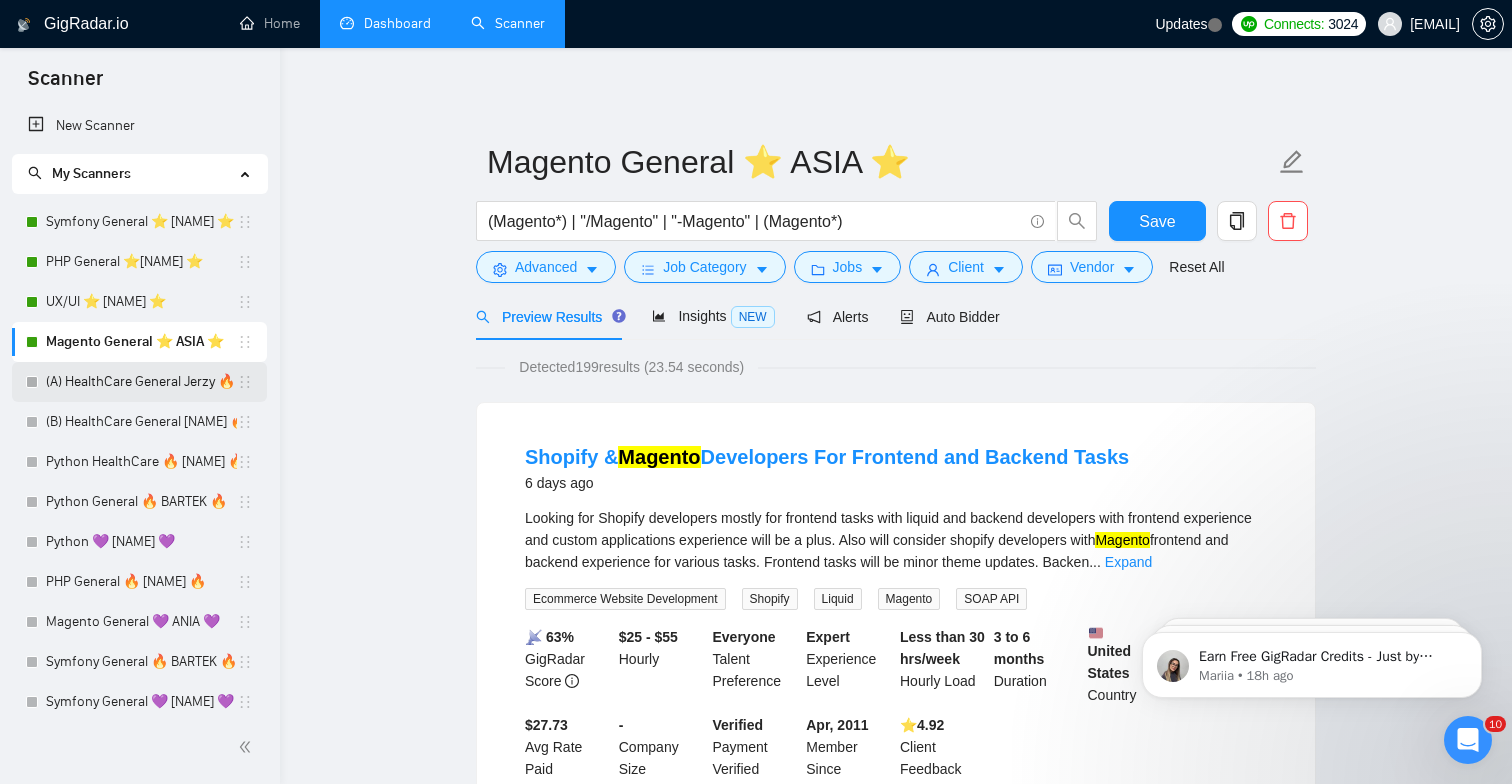 click on "(A) HealthCare General Jerzy 🔥 BARTEK 🔥" at bounding box center (141, 382) 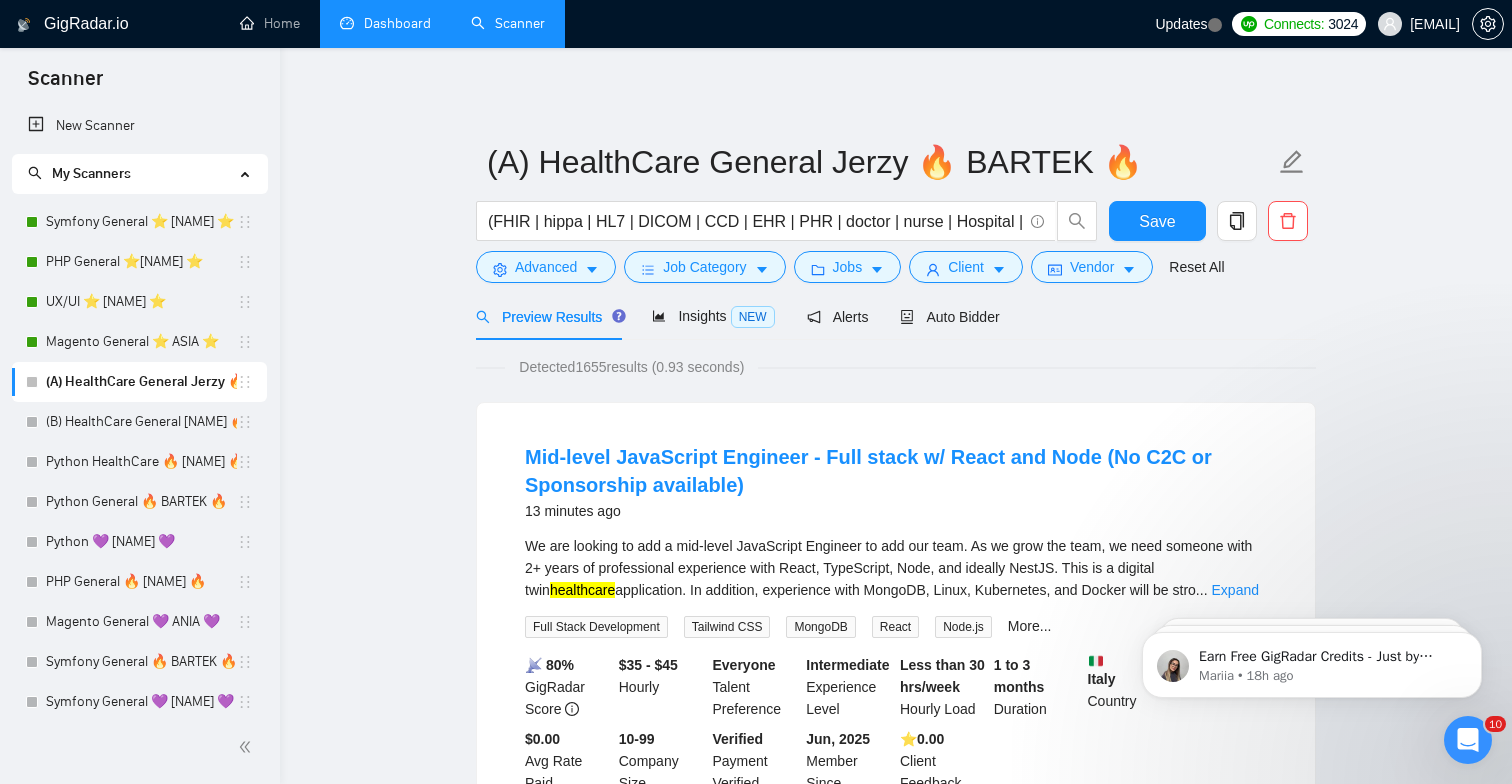 click on "GigRadar.io" at bounding box center [86, 24] 